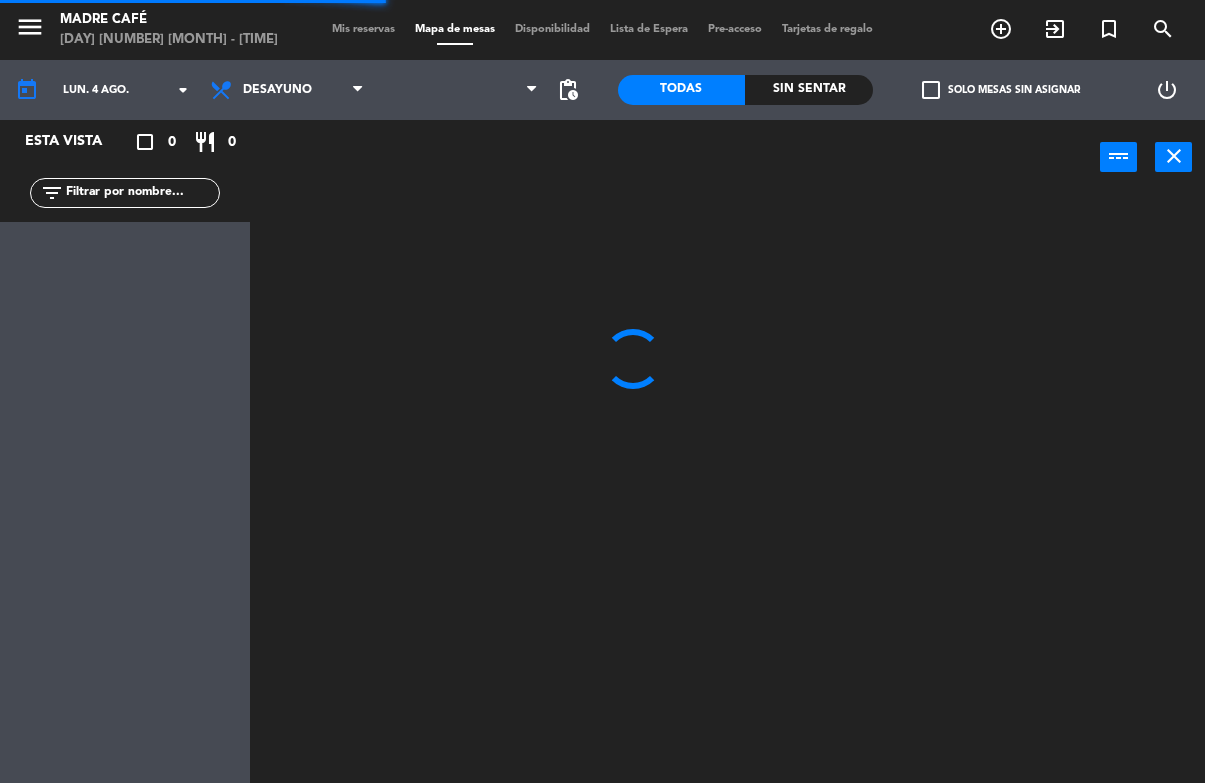 scroll, scrollTop: 1, scrollLeft: 0, axis: vertical 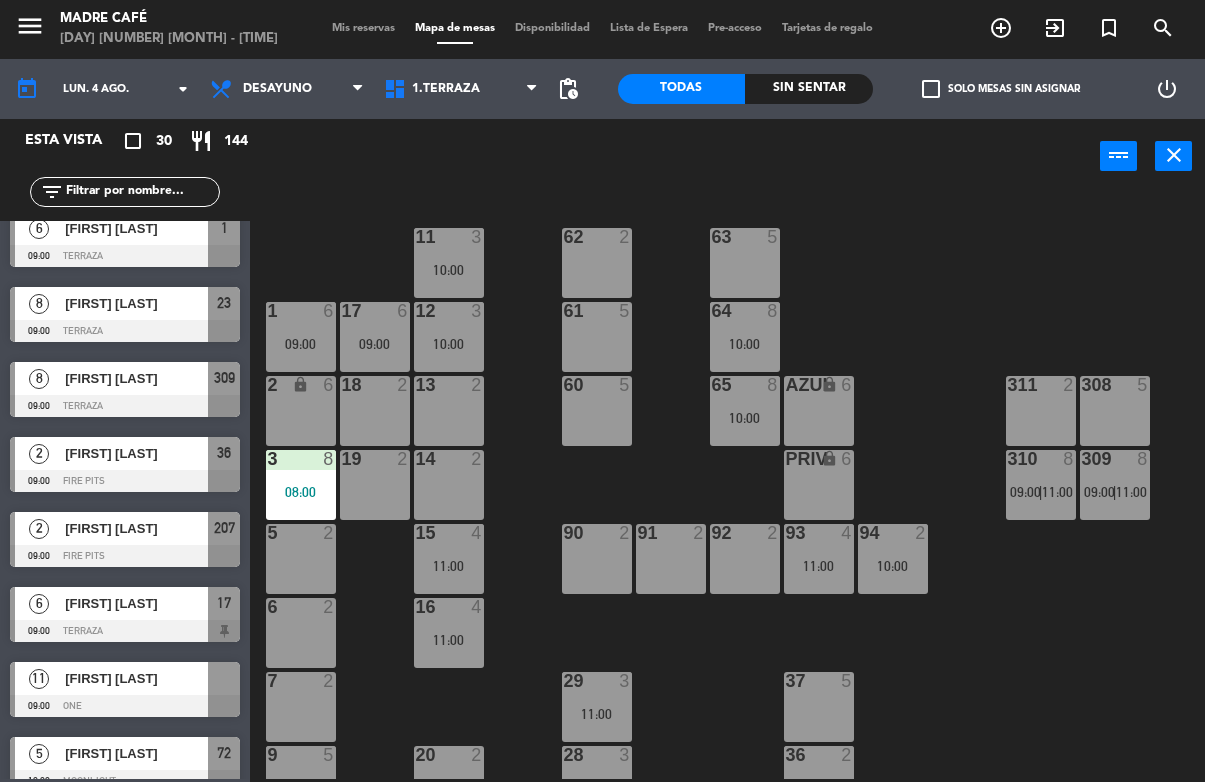 click on "[FIRST] [LAST]" at bounding box center (136, 454) 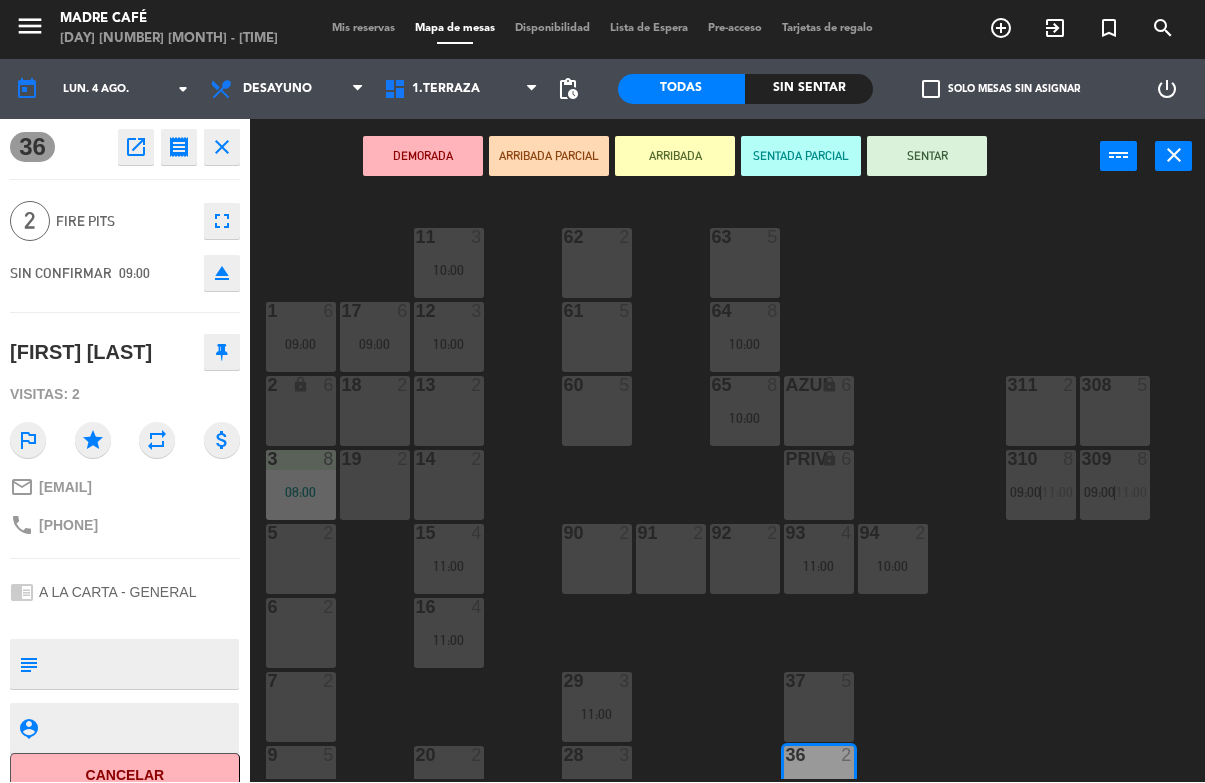 click on "ARRIBADA" at bounding box center (675, 157) 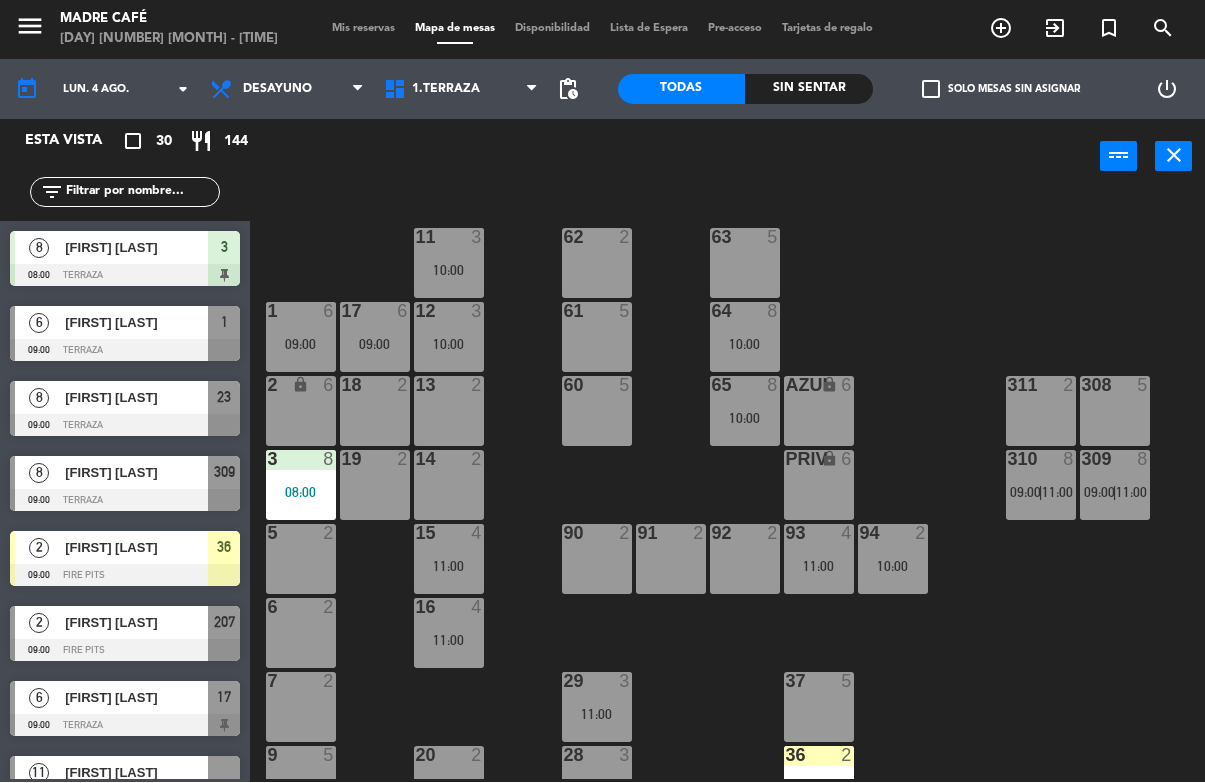 click at bounding box center [125, 576] 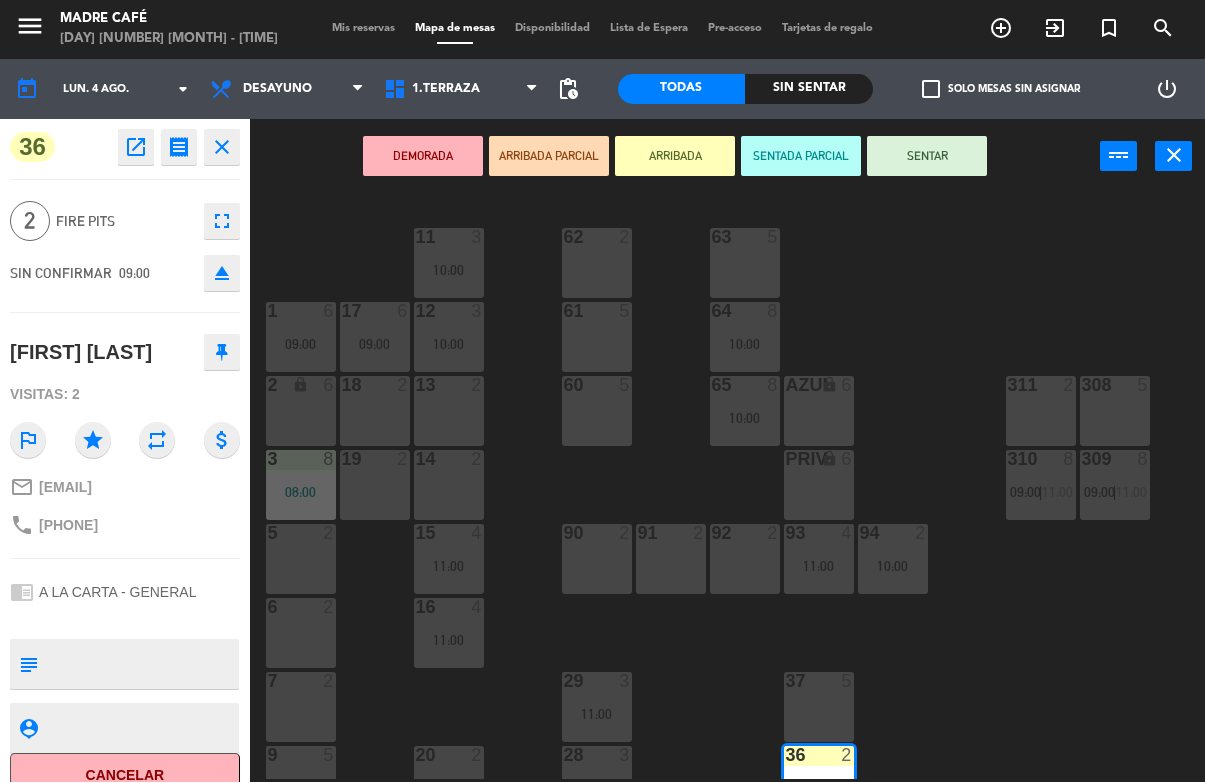 click on "SENTAR" at bounding box center (927, 157) 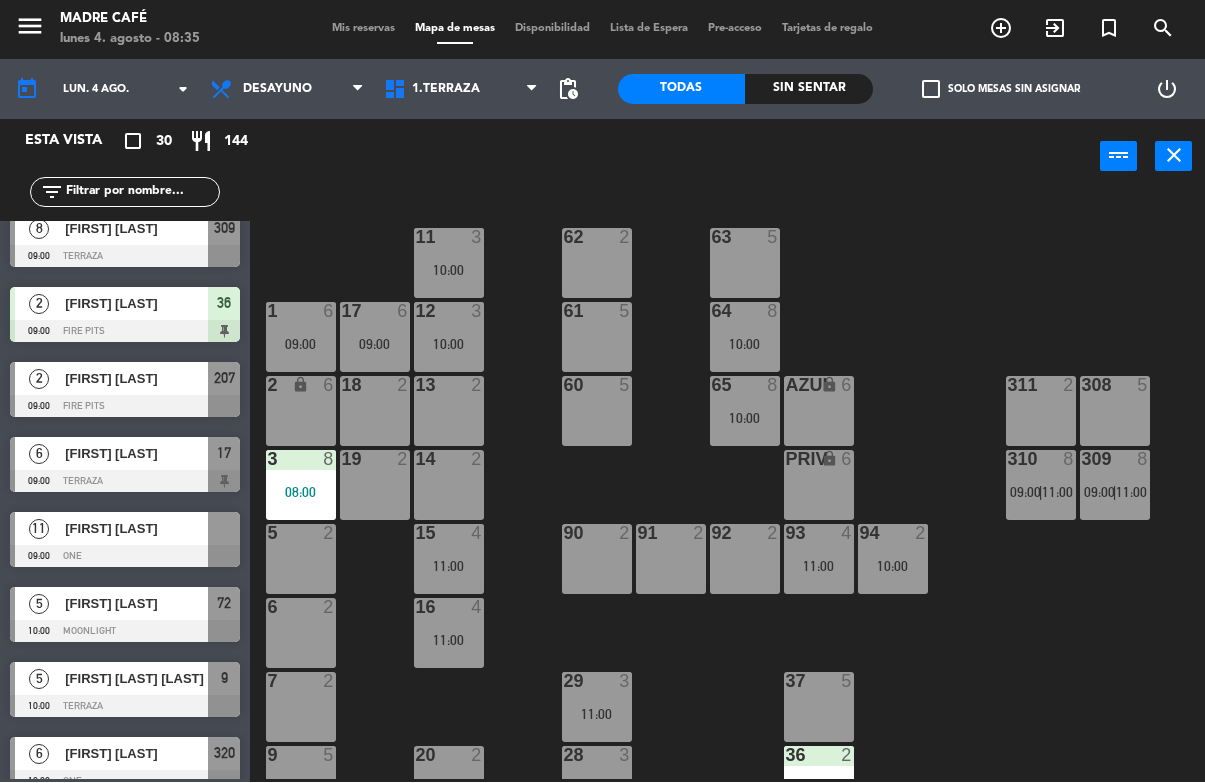 scroll, scrollTop: 248, scrollLeft: 0, axis: vertical 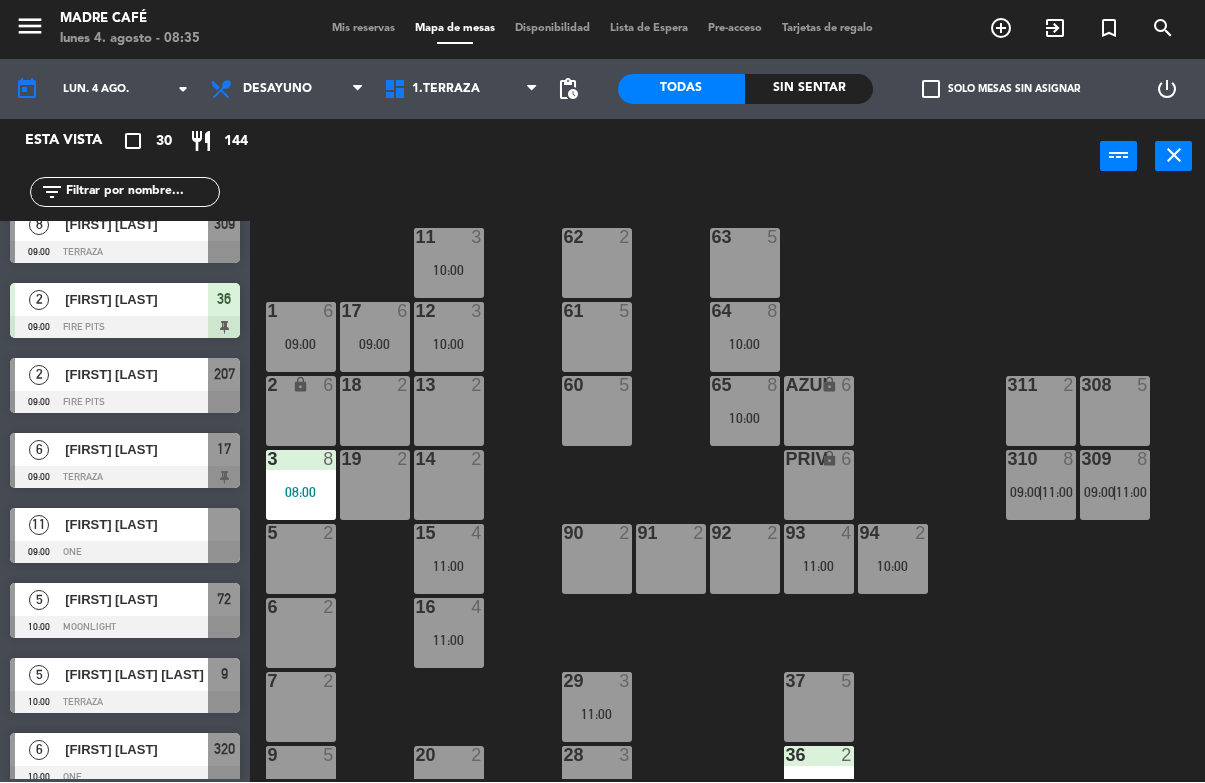 click at bounding box center (125, 553) 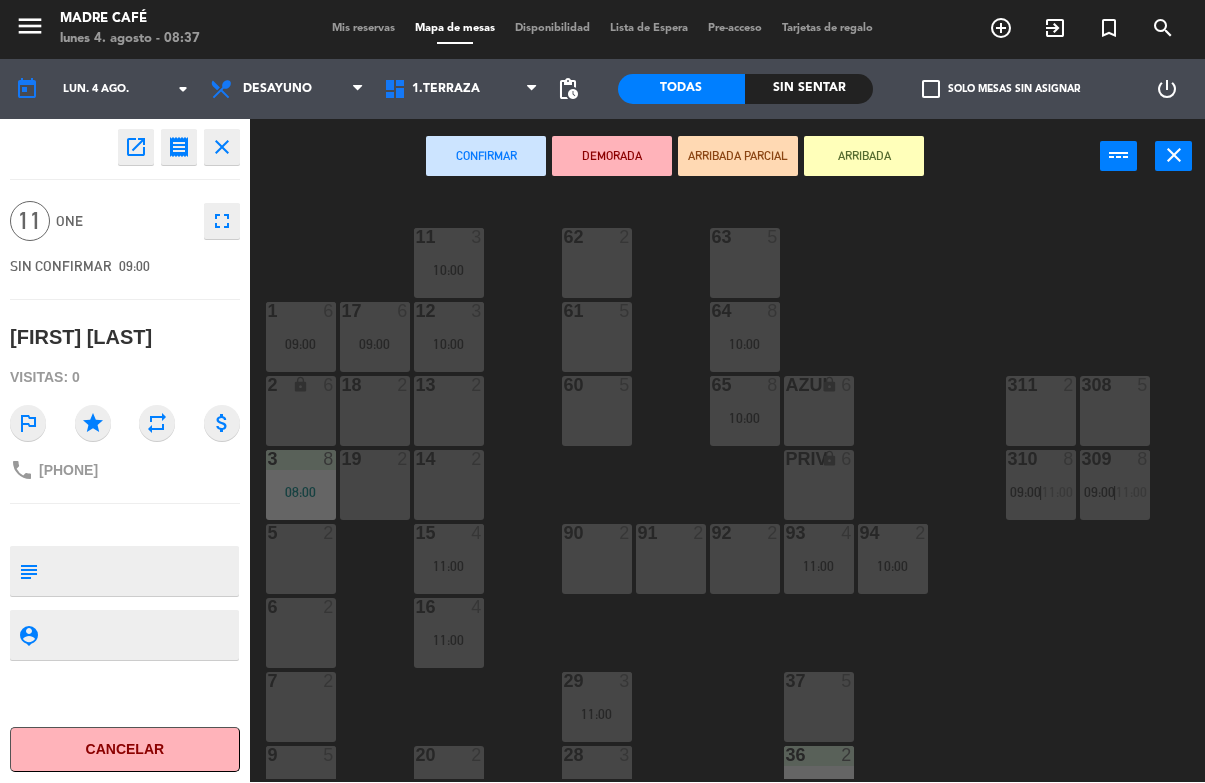 click on "ARRIBADA" at bounding box center [864, 157] 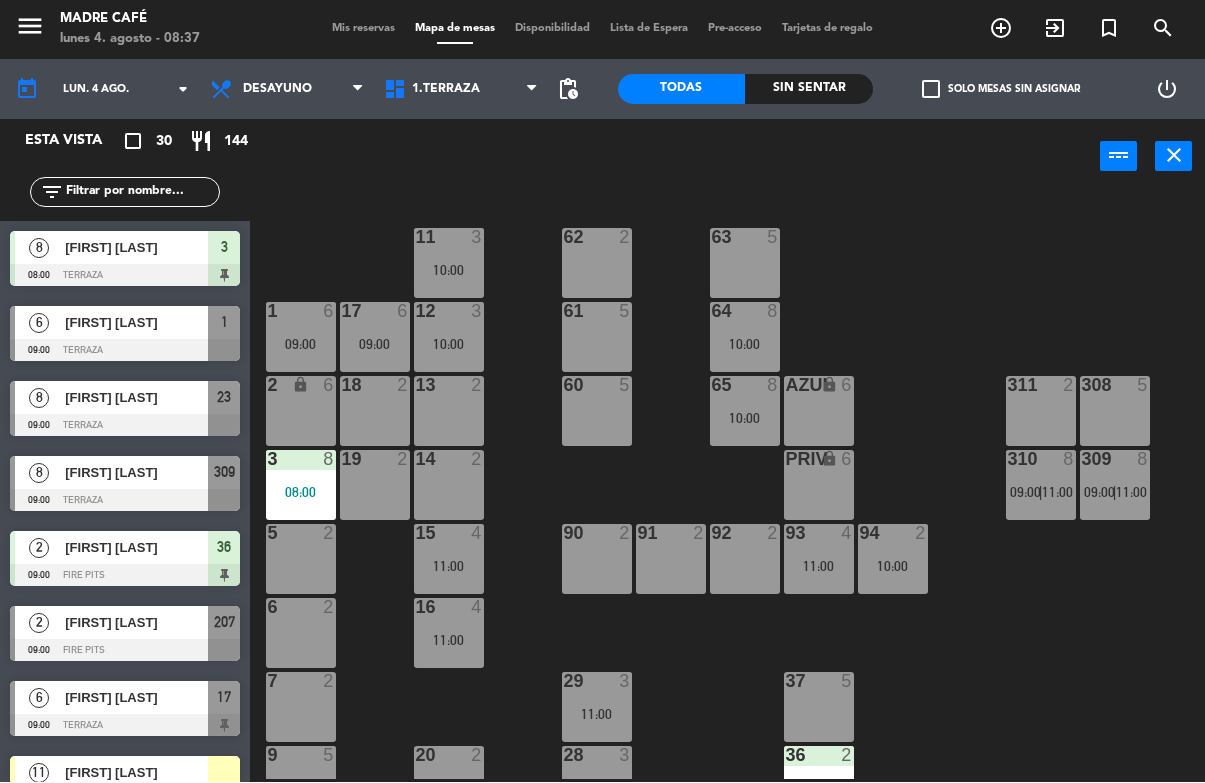 scroll, scrollTop: 0, scrollLeft: 0, axis: both 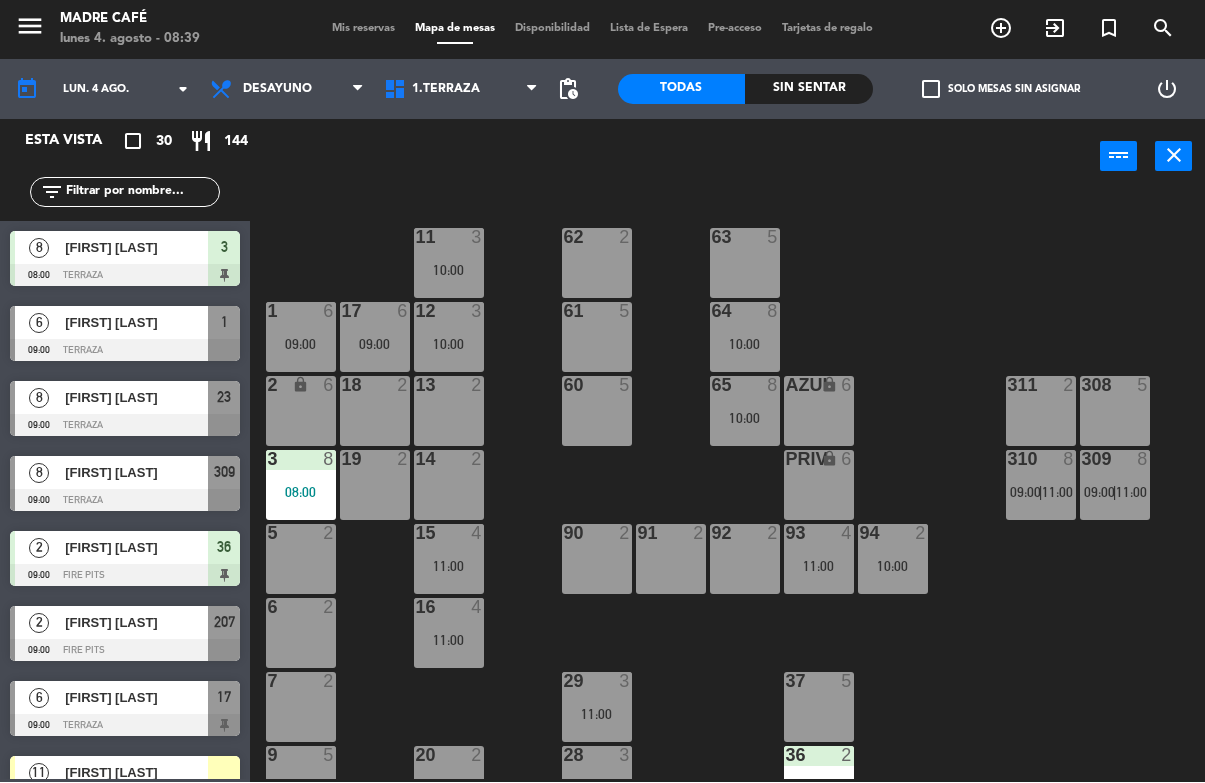 click 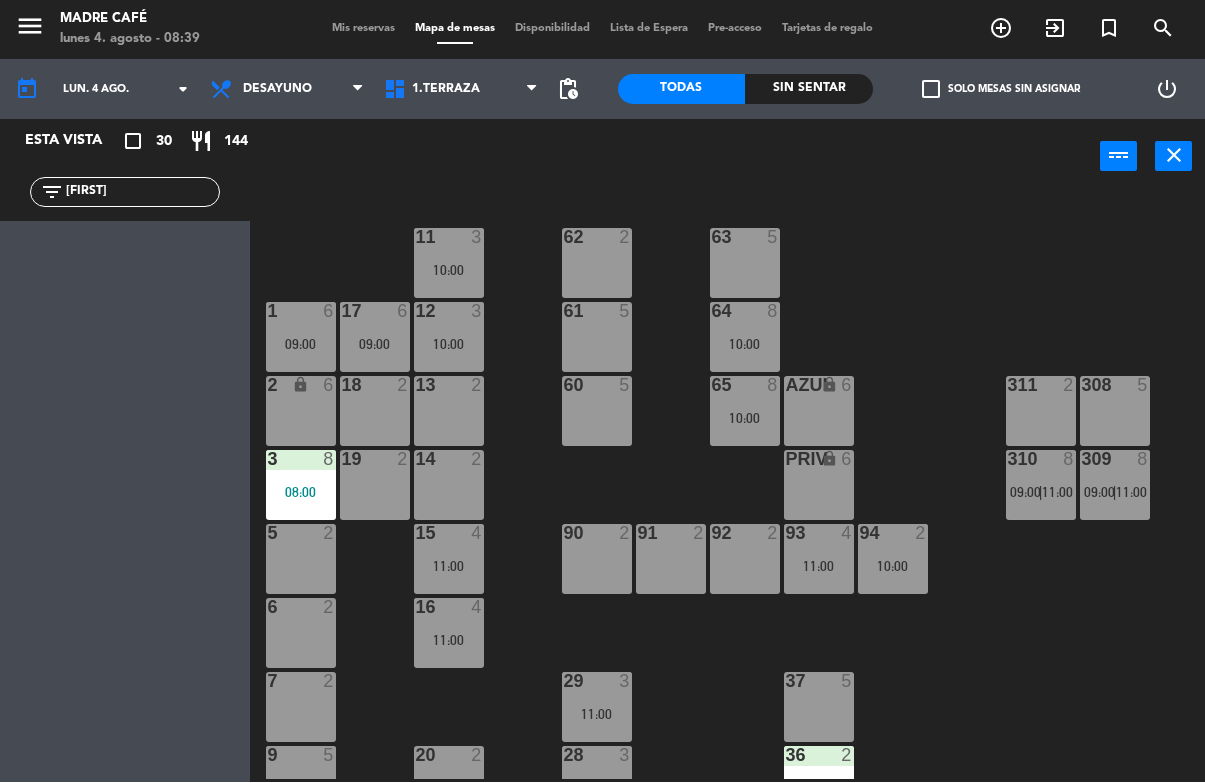 click on "[FIRST]" 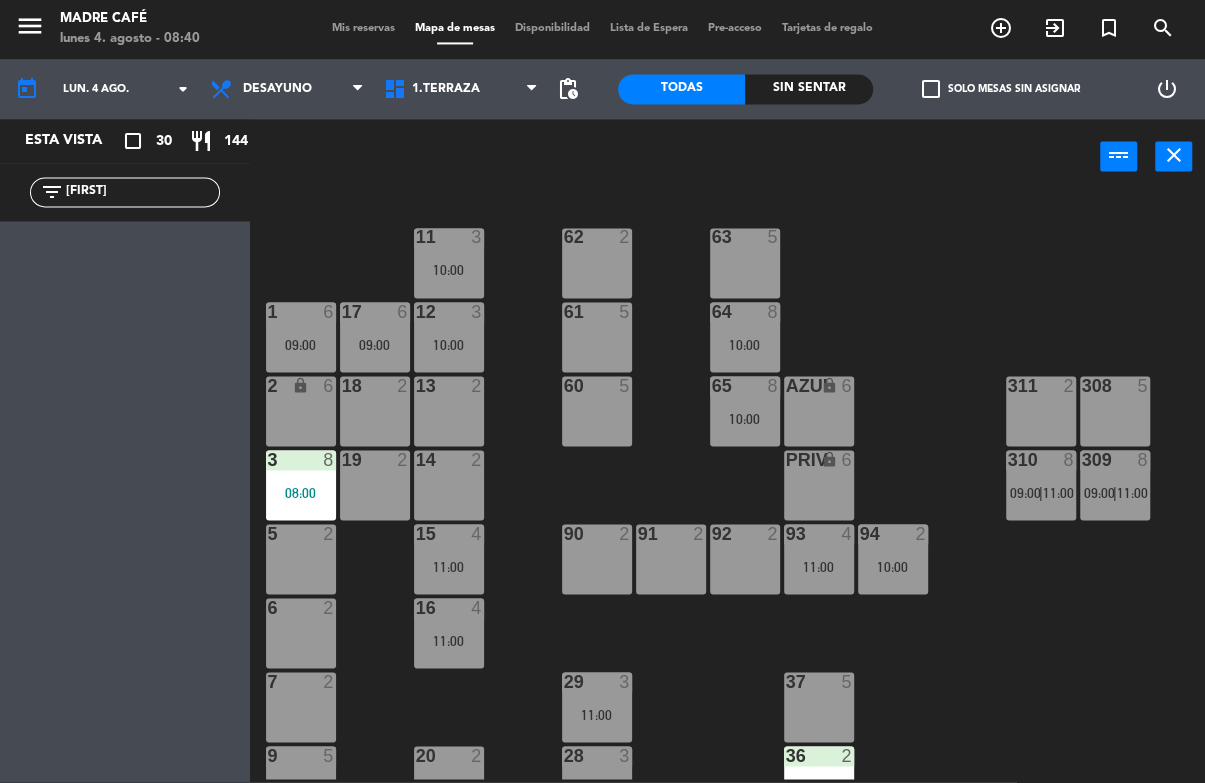 click on "[FIRST]" 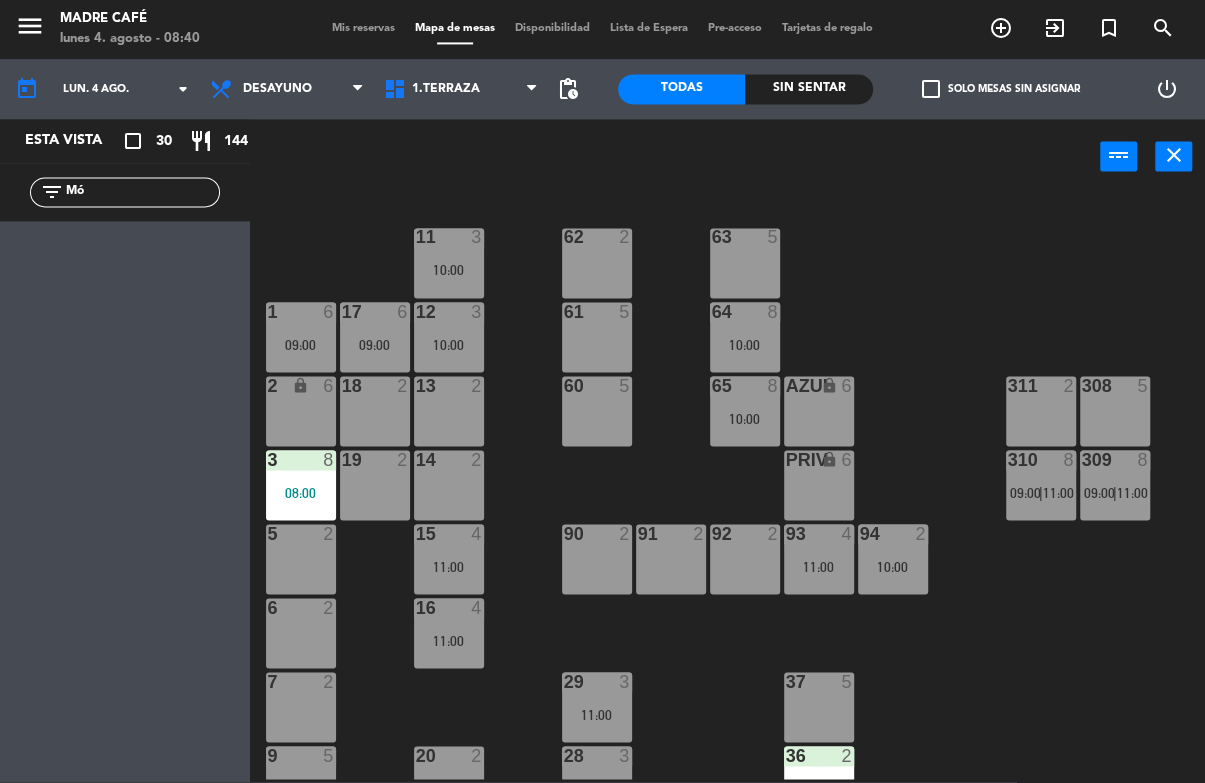 type on "M" 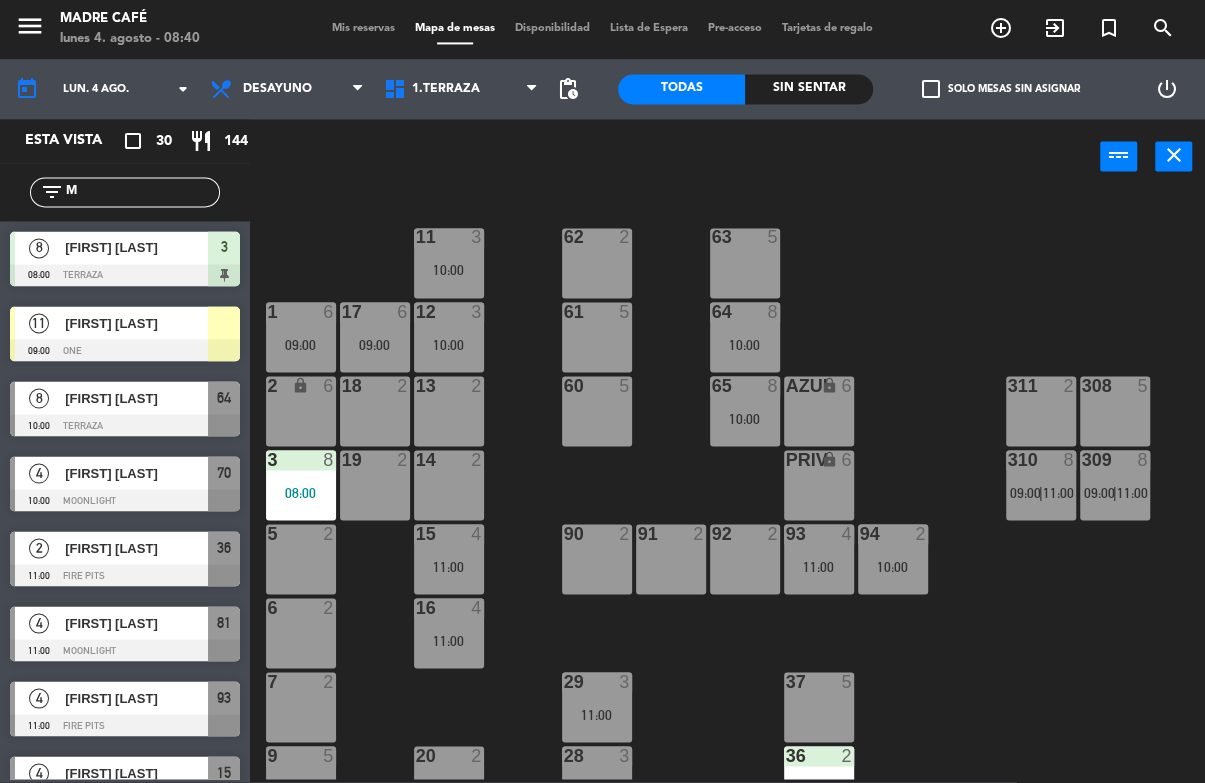 type 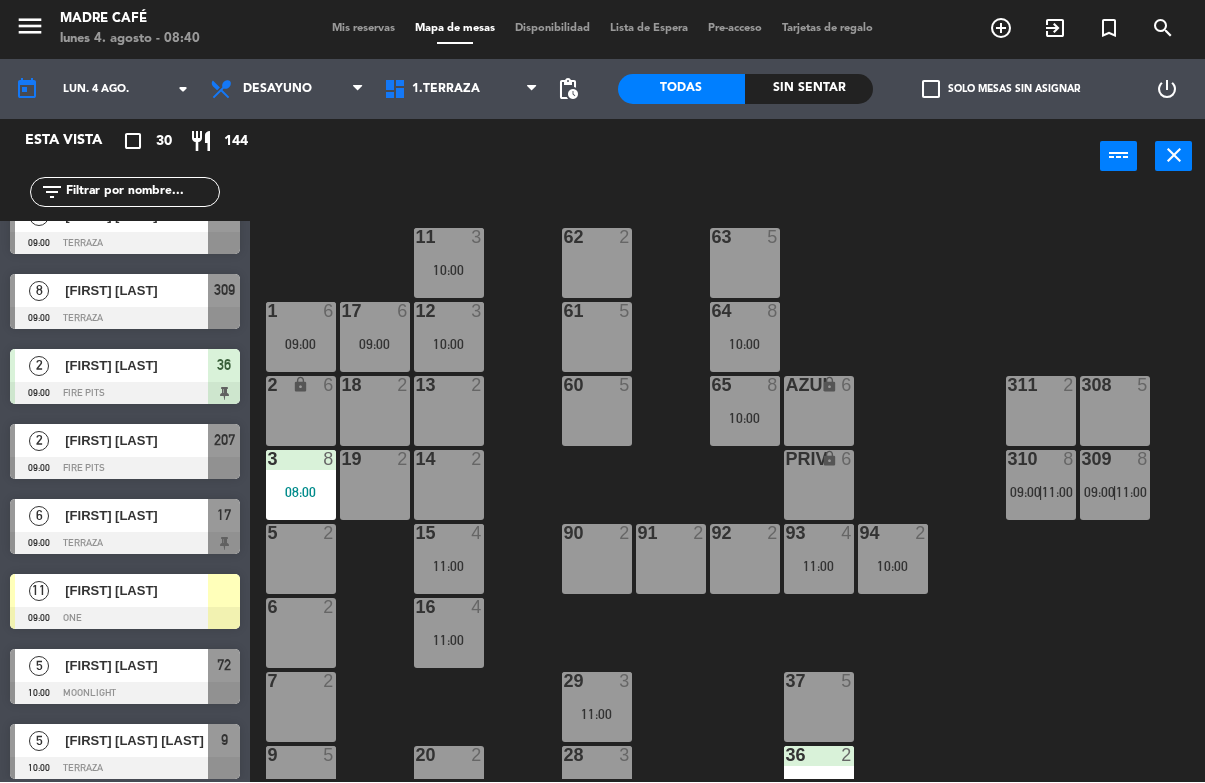 scroll, scrollTop: 238, scrollLeft: 0, axis: vertical 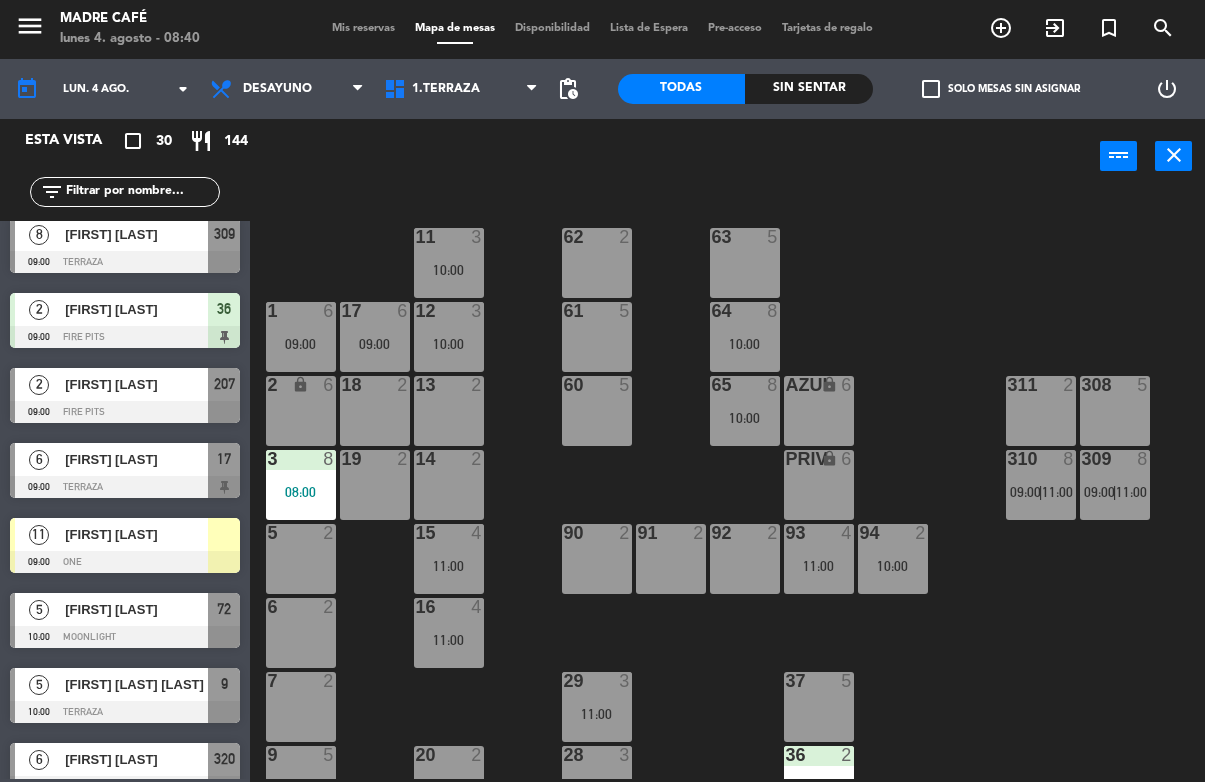click at bounding box center [125, 563] 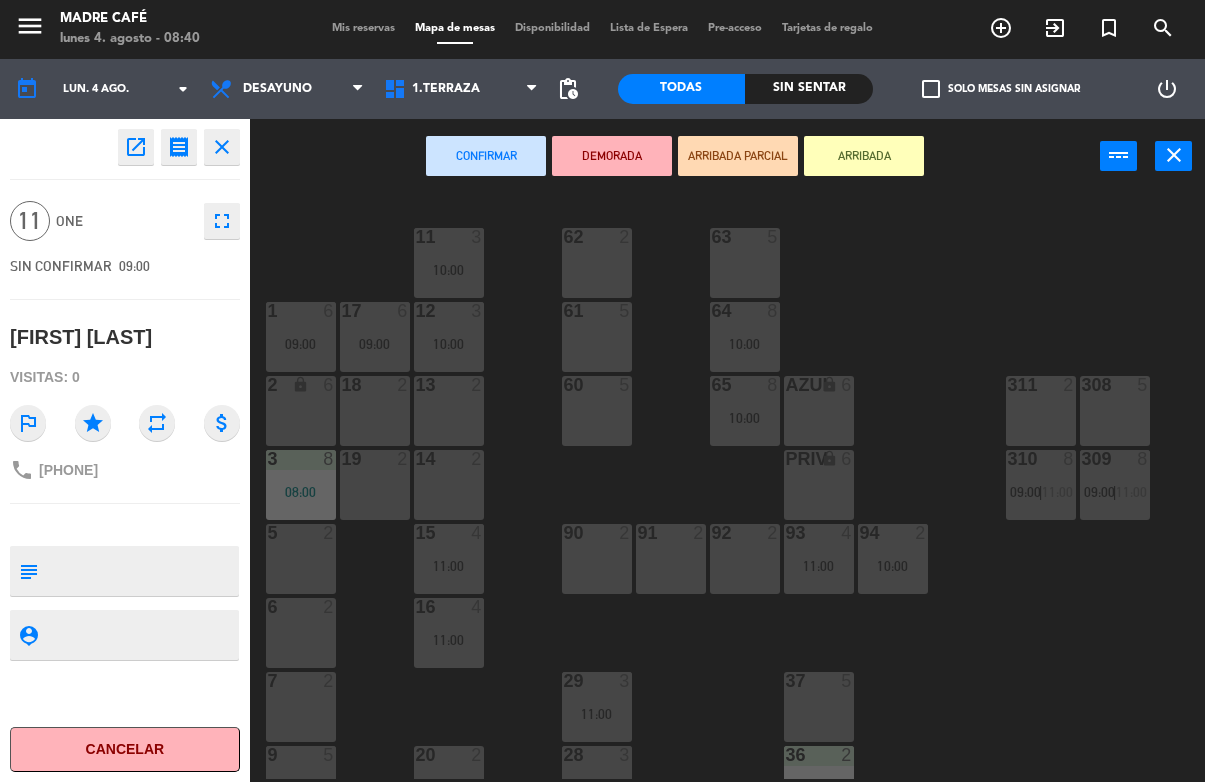 click at bounding box center [141, 572] 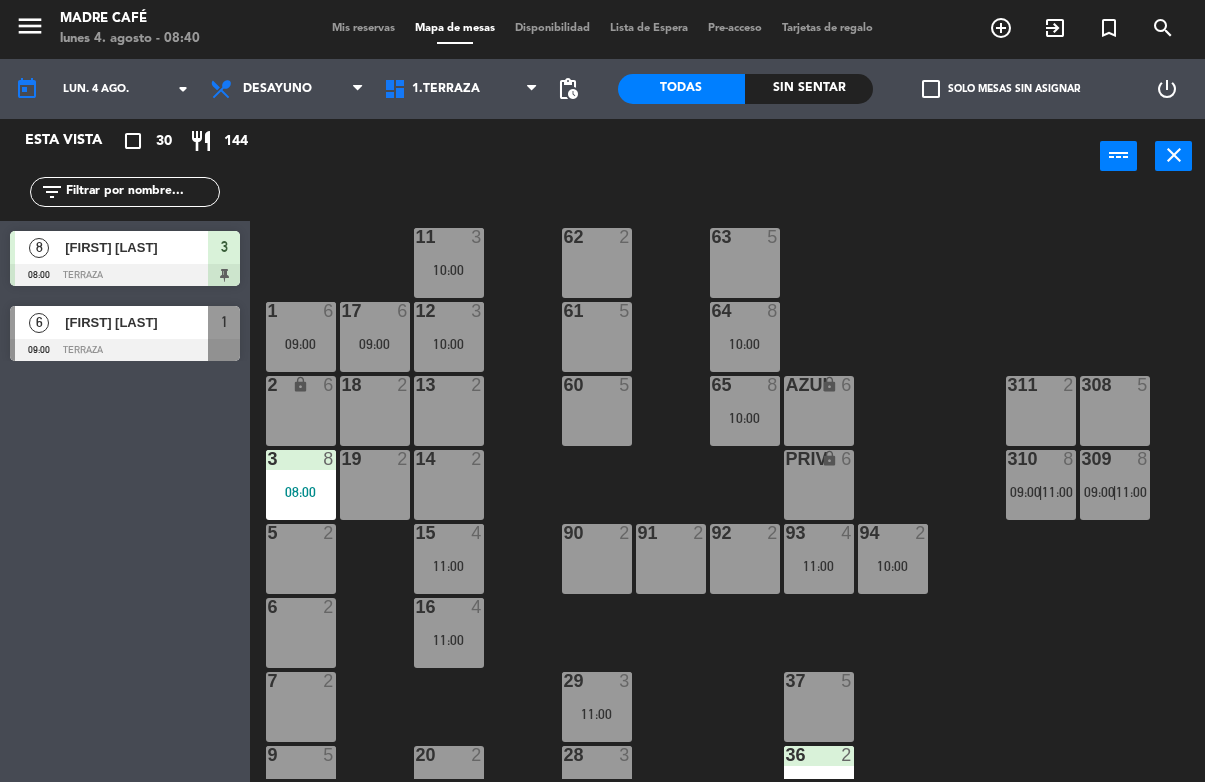 scroll, scrollTop: 0, scrollLeft: 0, axis: both 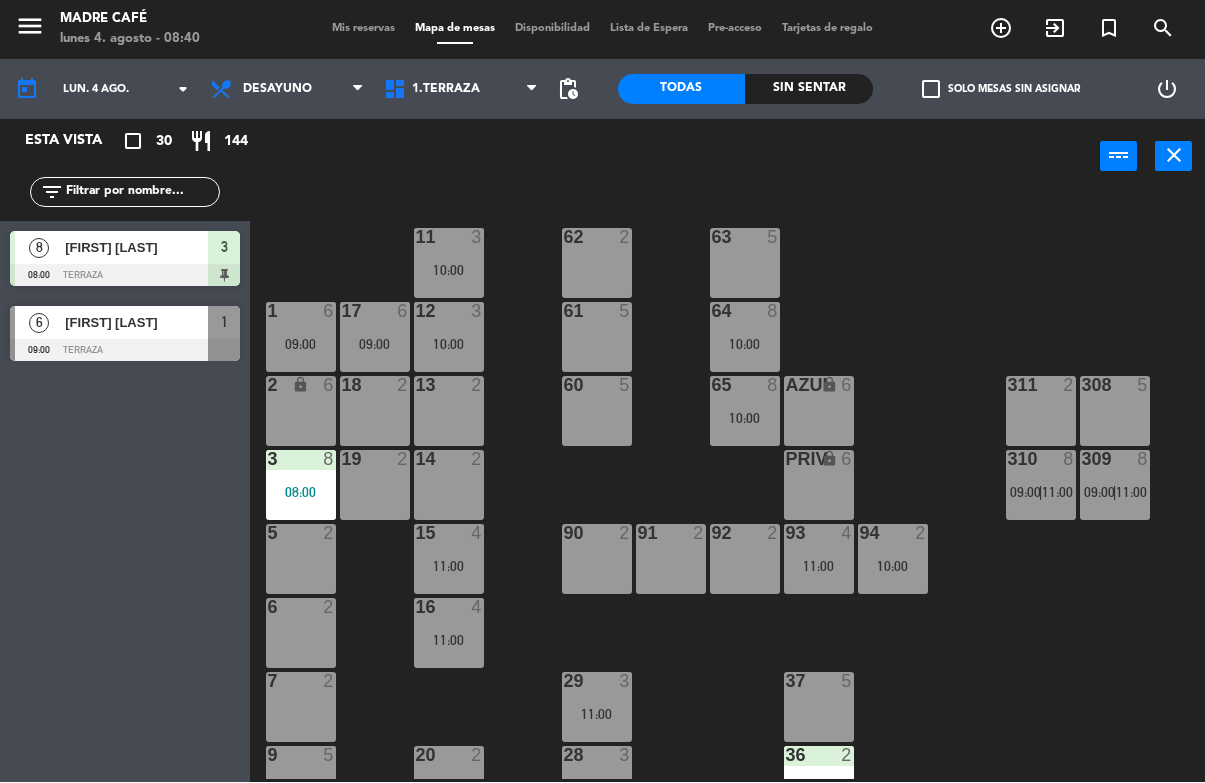 click on "exit_to_app" at bounding box center [1001, 29] 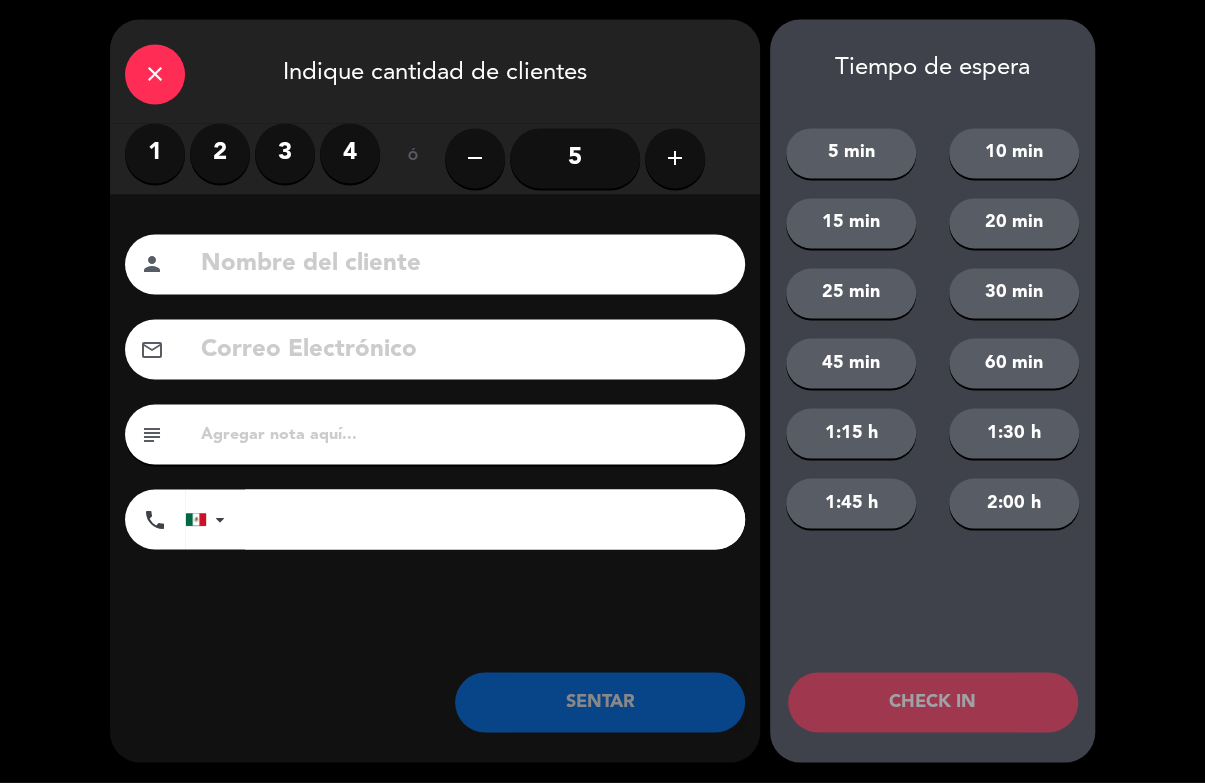 click on "1" at bounding box center (155, 154) 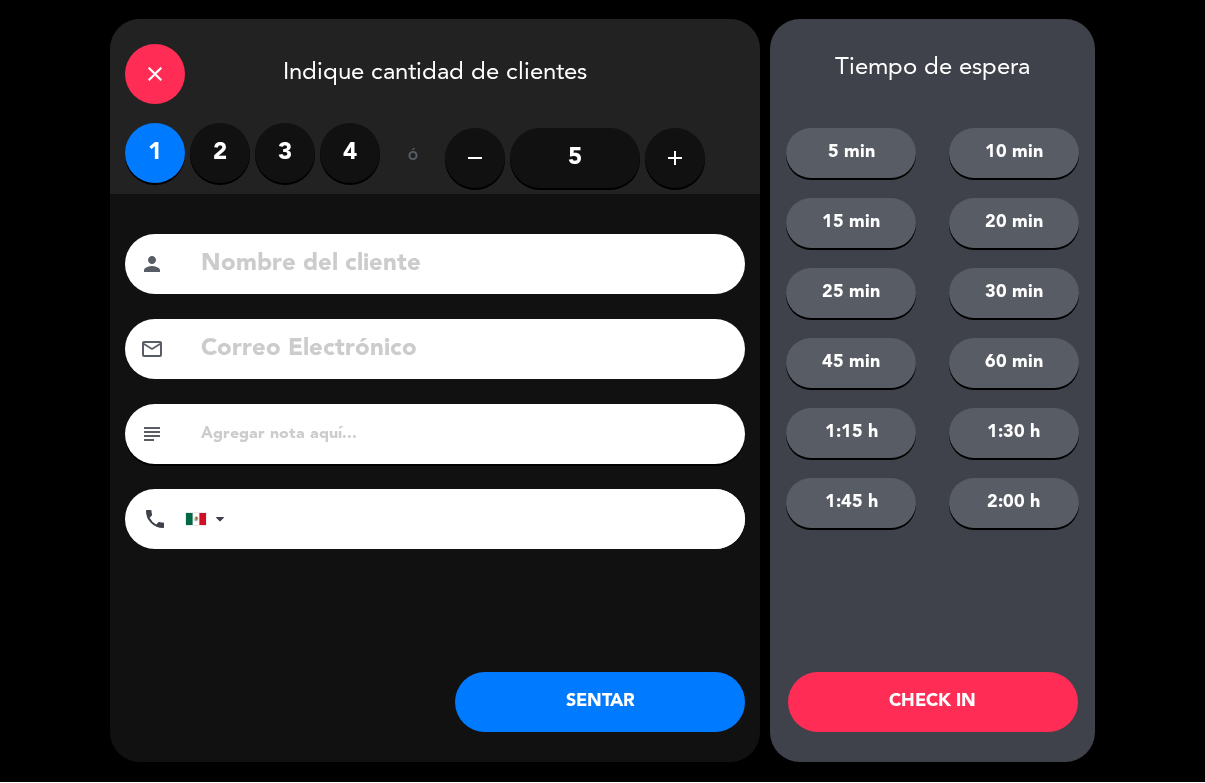 click 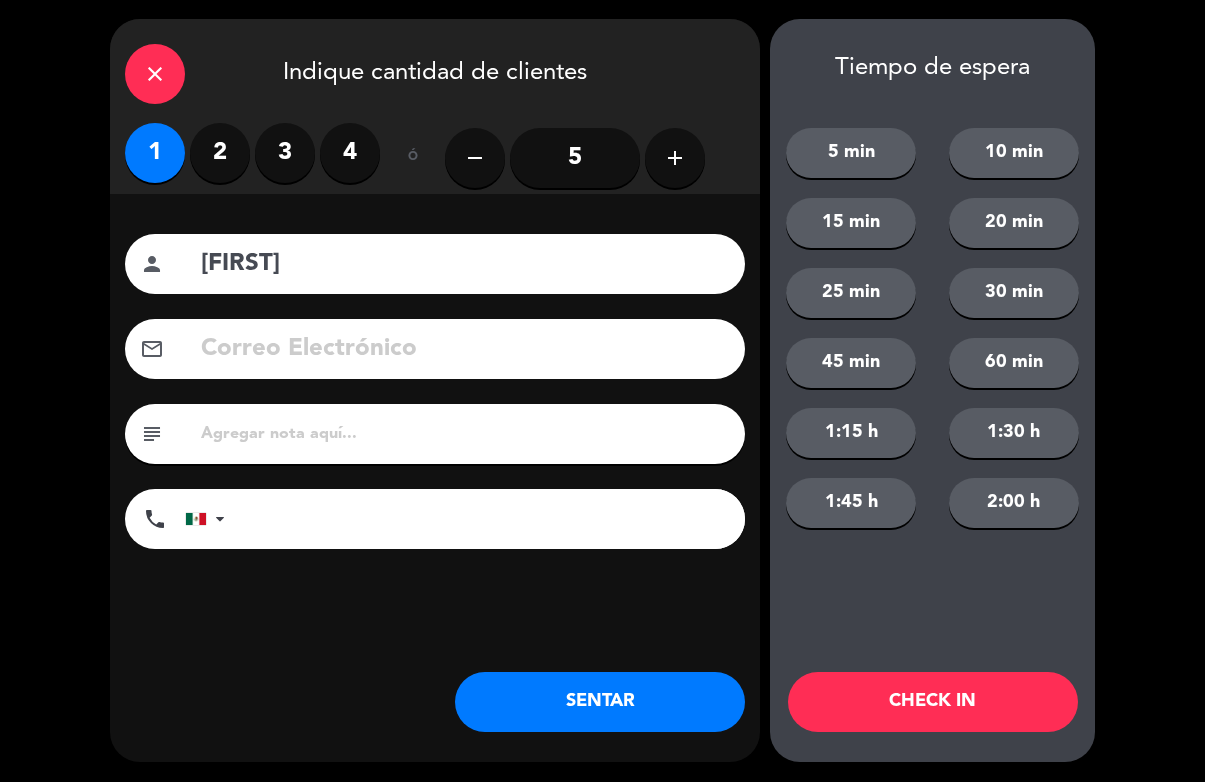 type on "[FIRST]" 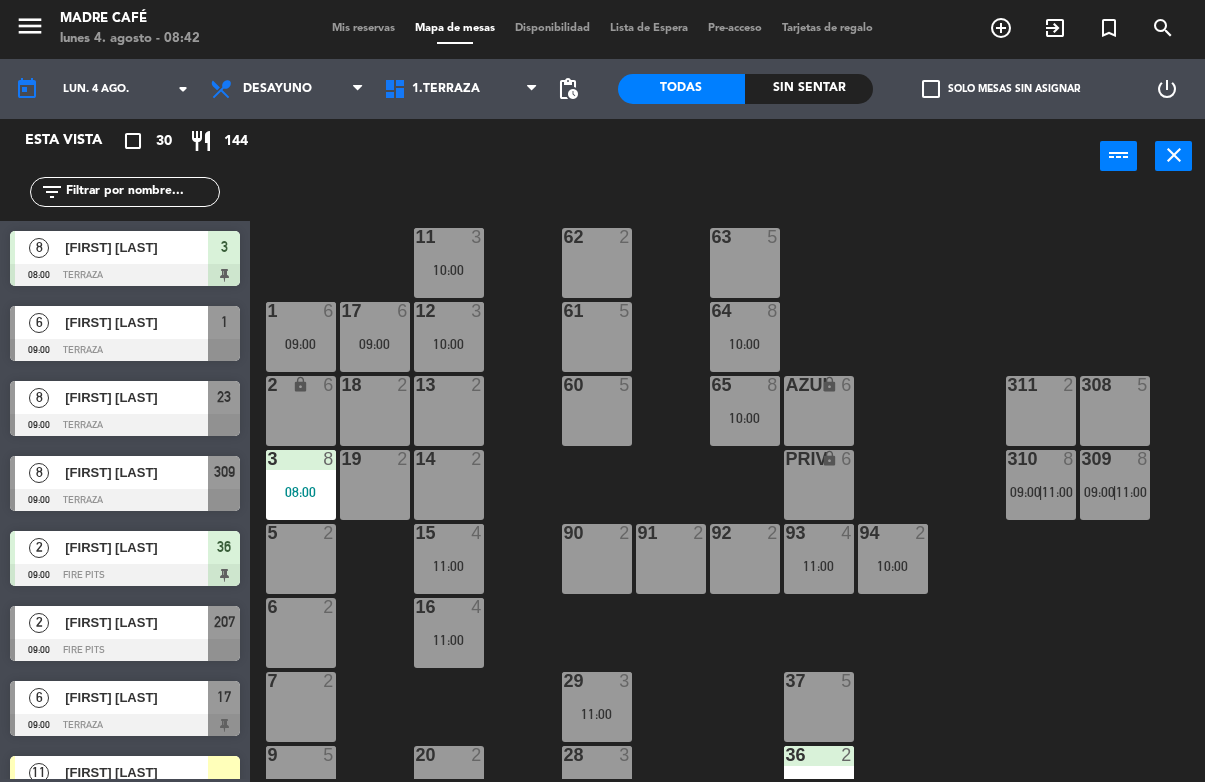 click 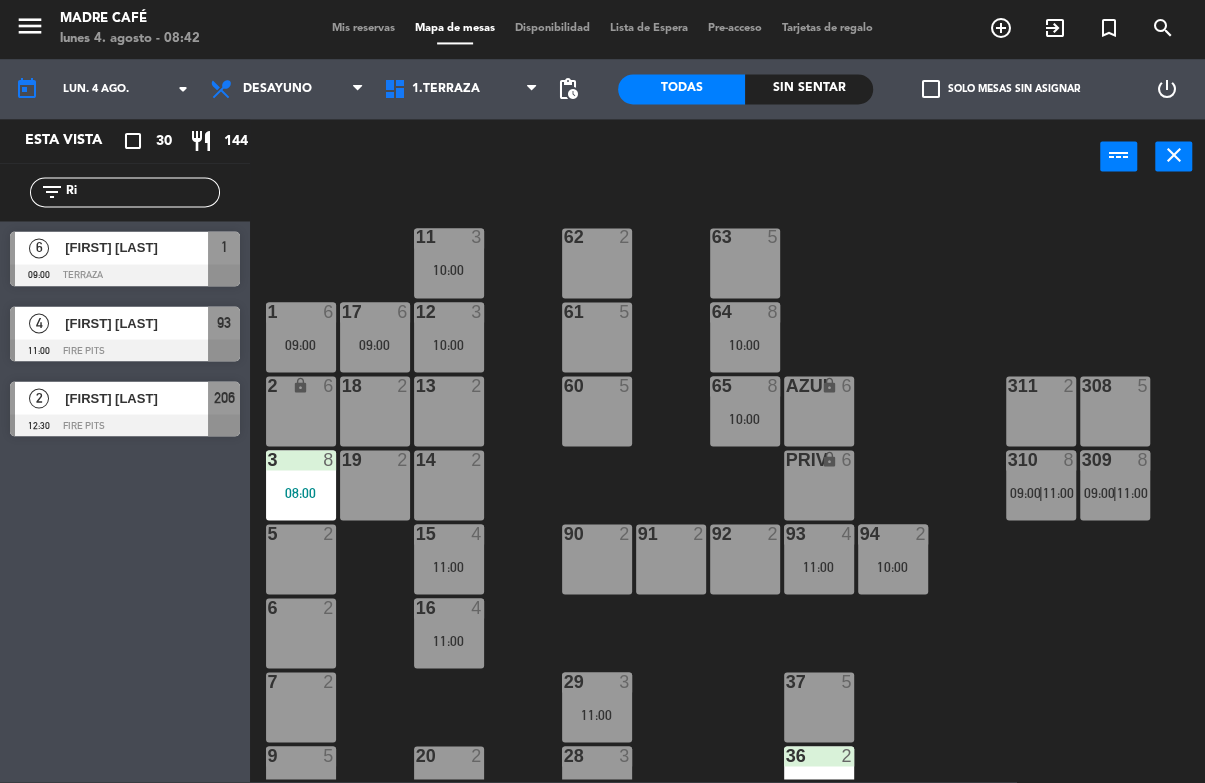 type on "R" 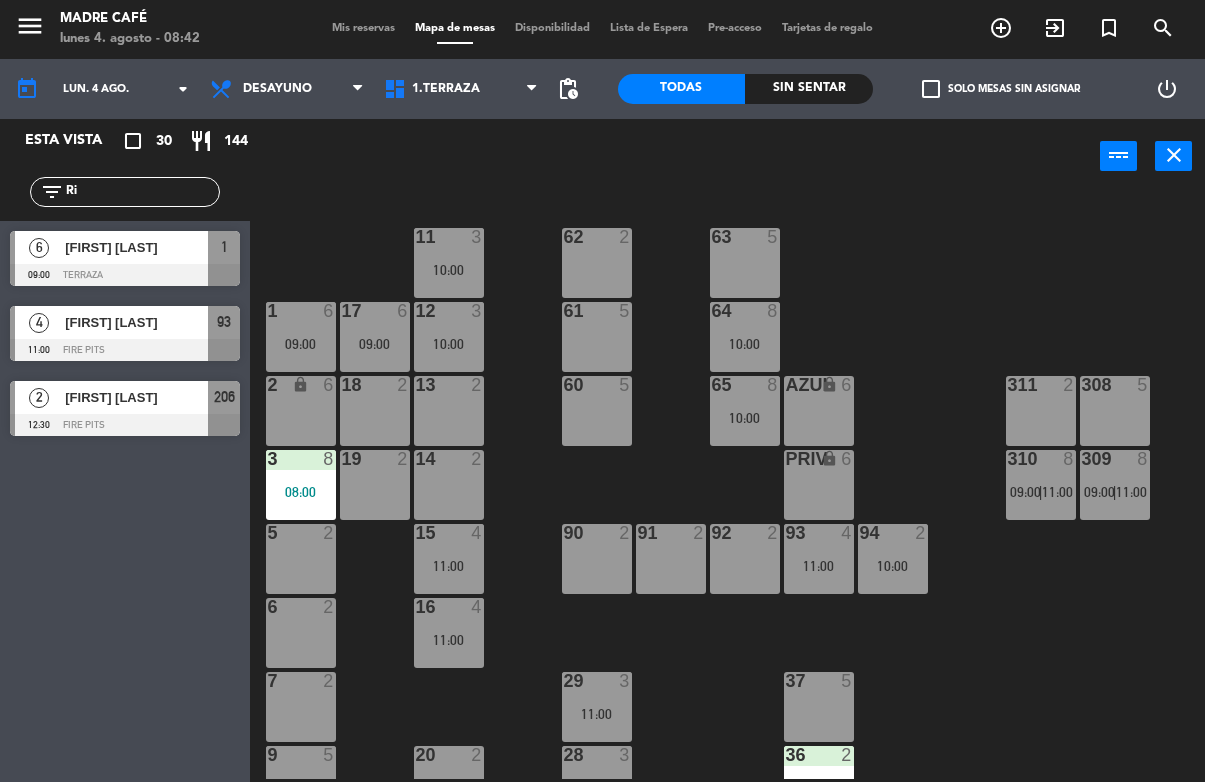 click on "Ri" 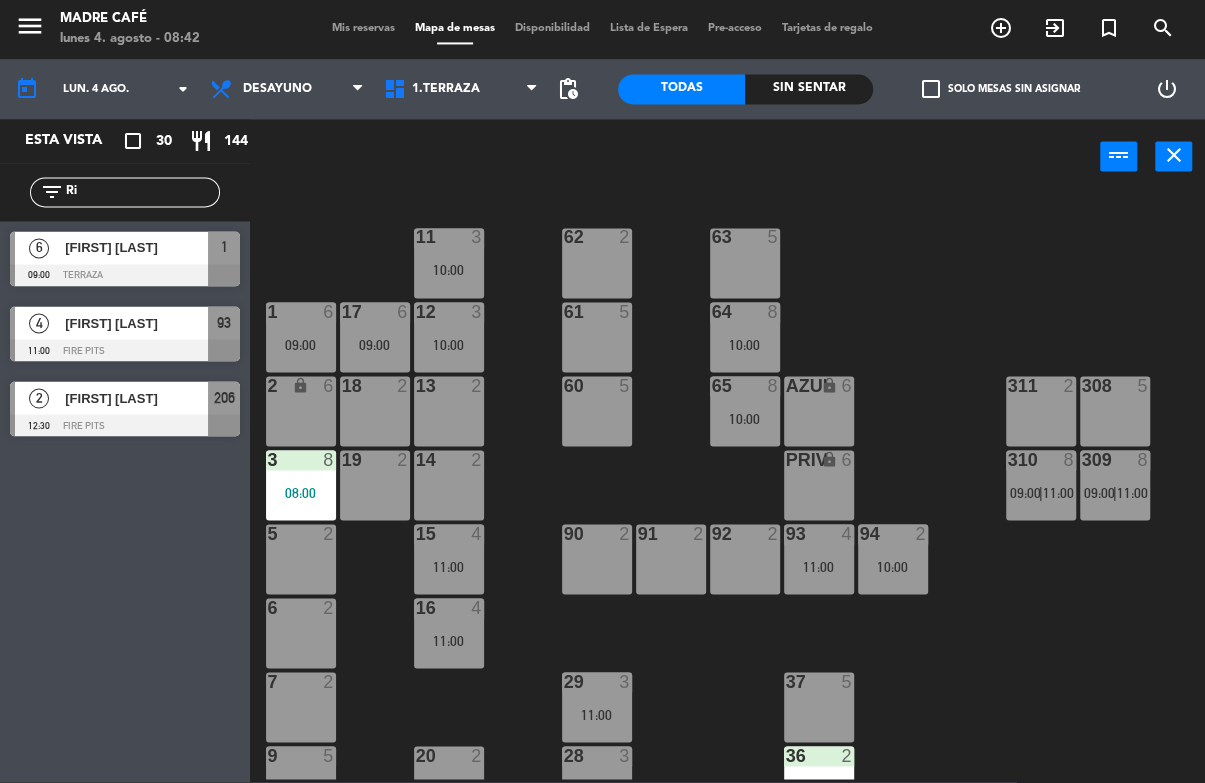 type on "R" 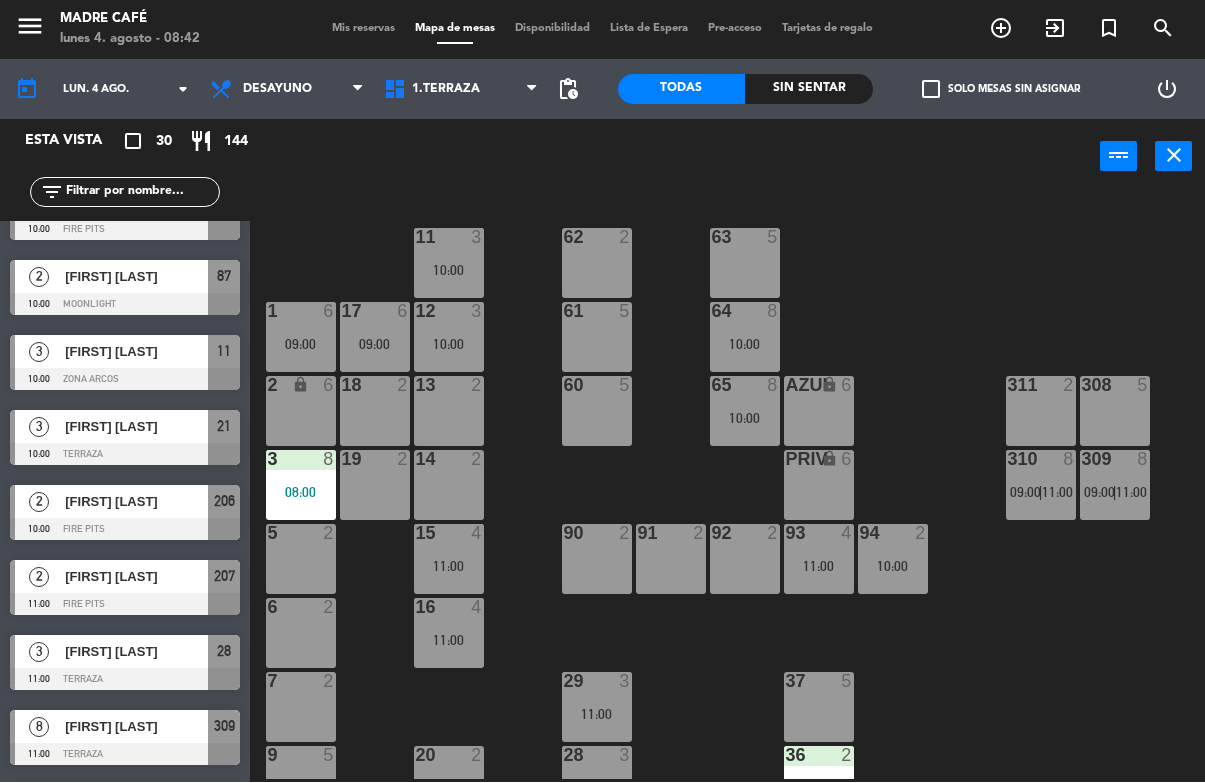 scroll, scrollTop: 1098, scrollLeft: 0, axis: vertical 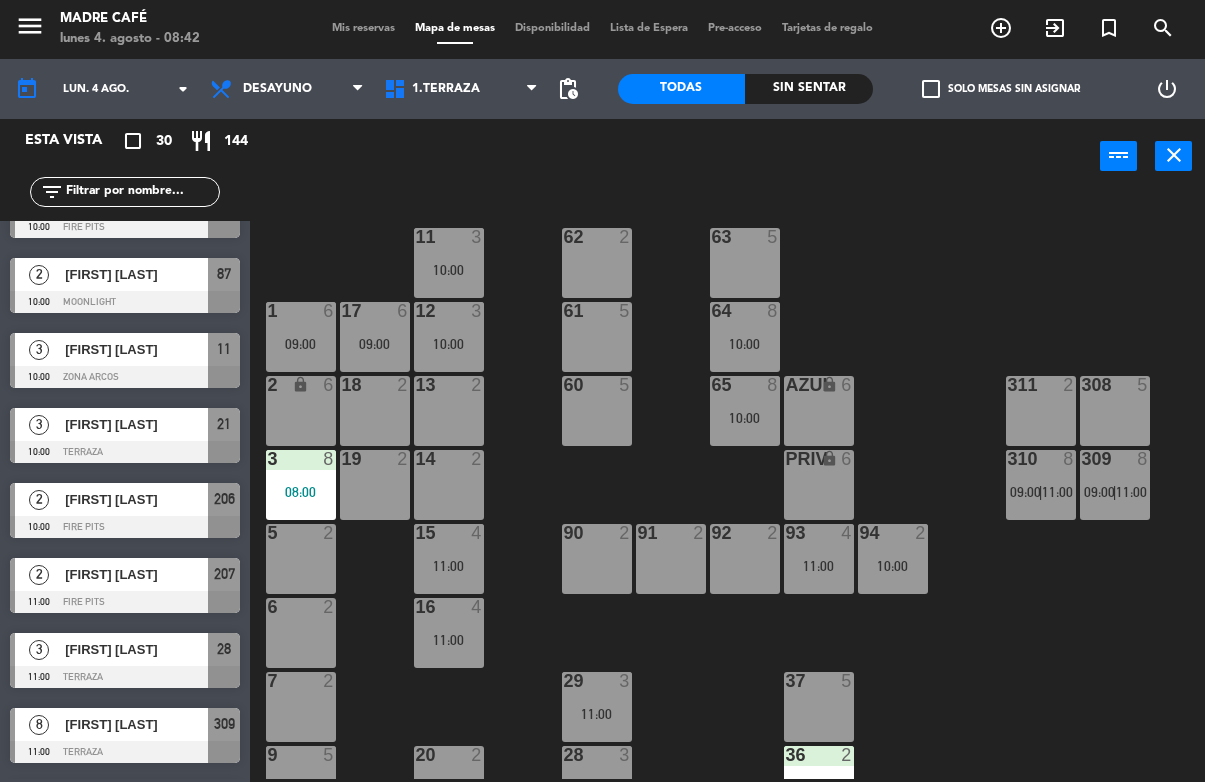 click 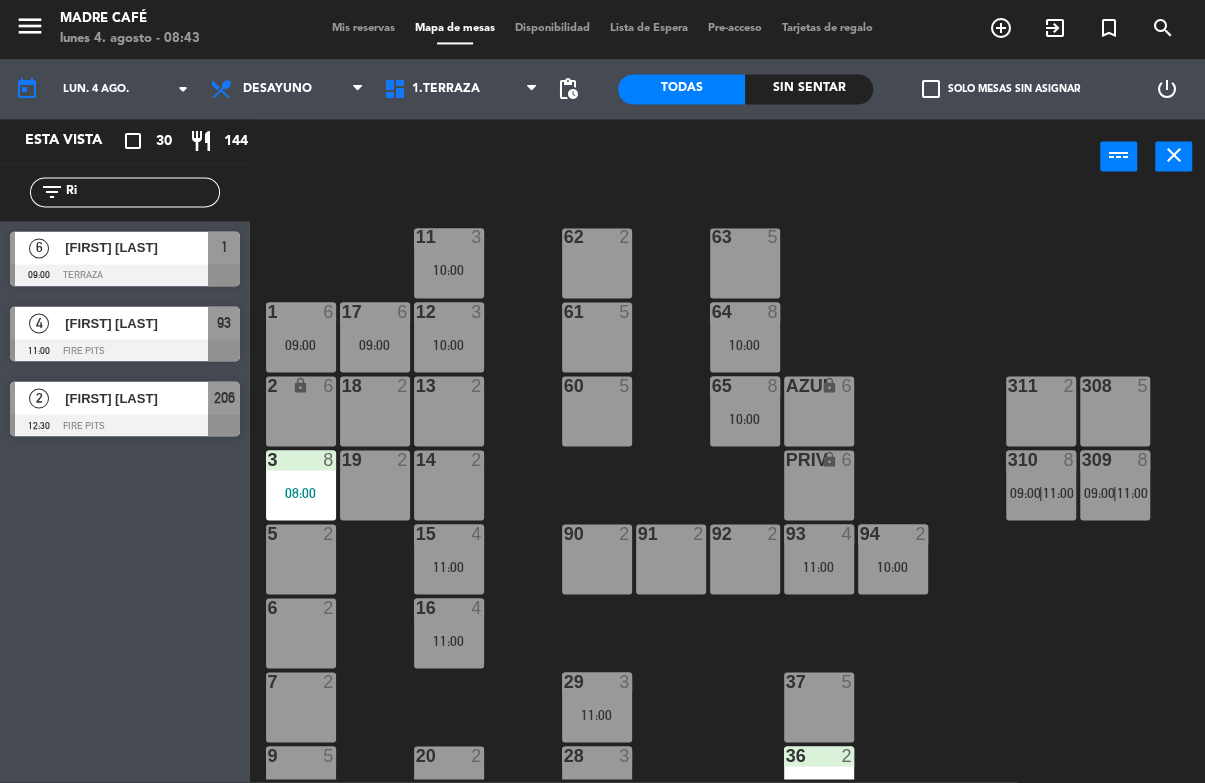 scroll, scrollTop: 0, scrollLeft: 0, axis: both 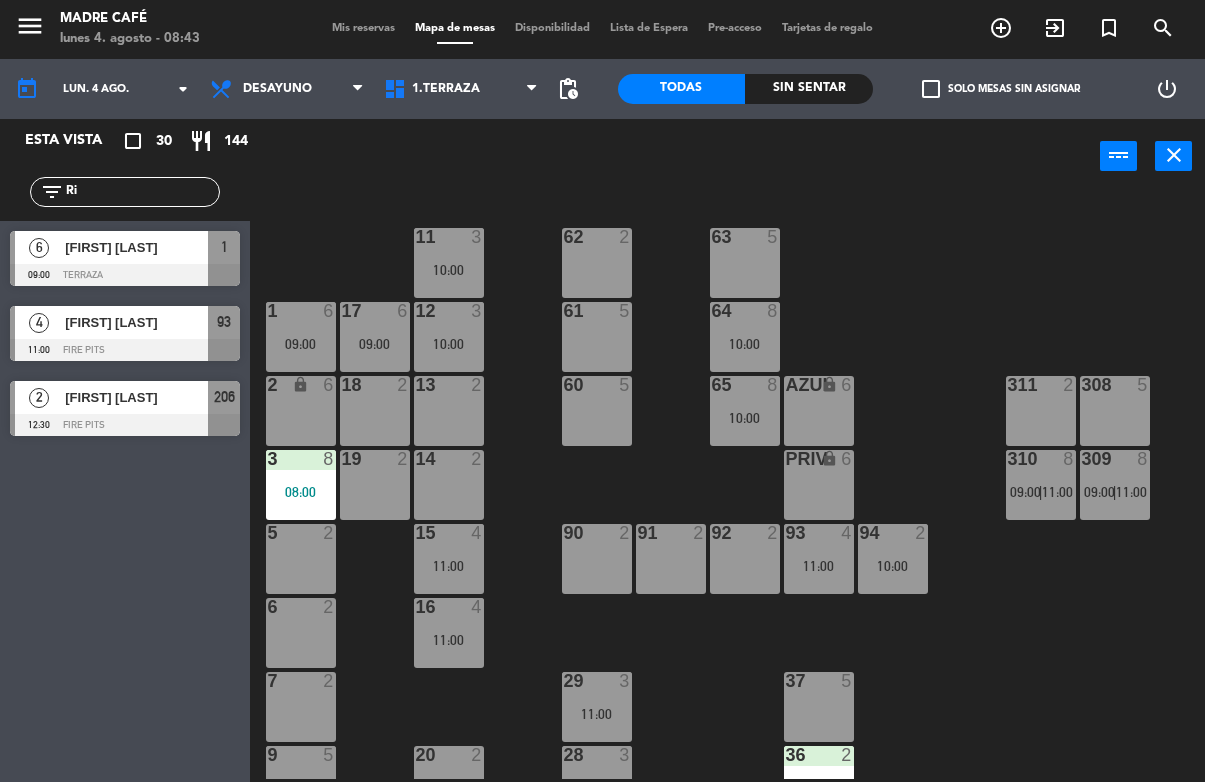 click on "Ri" 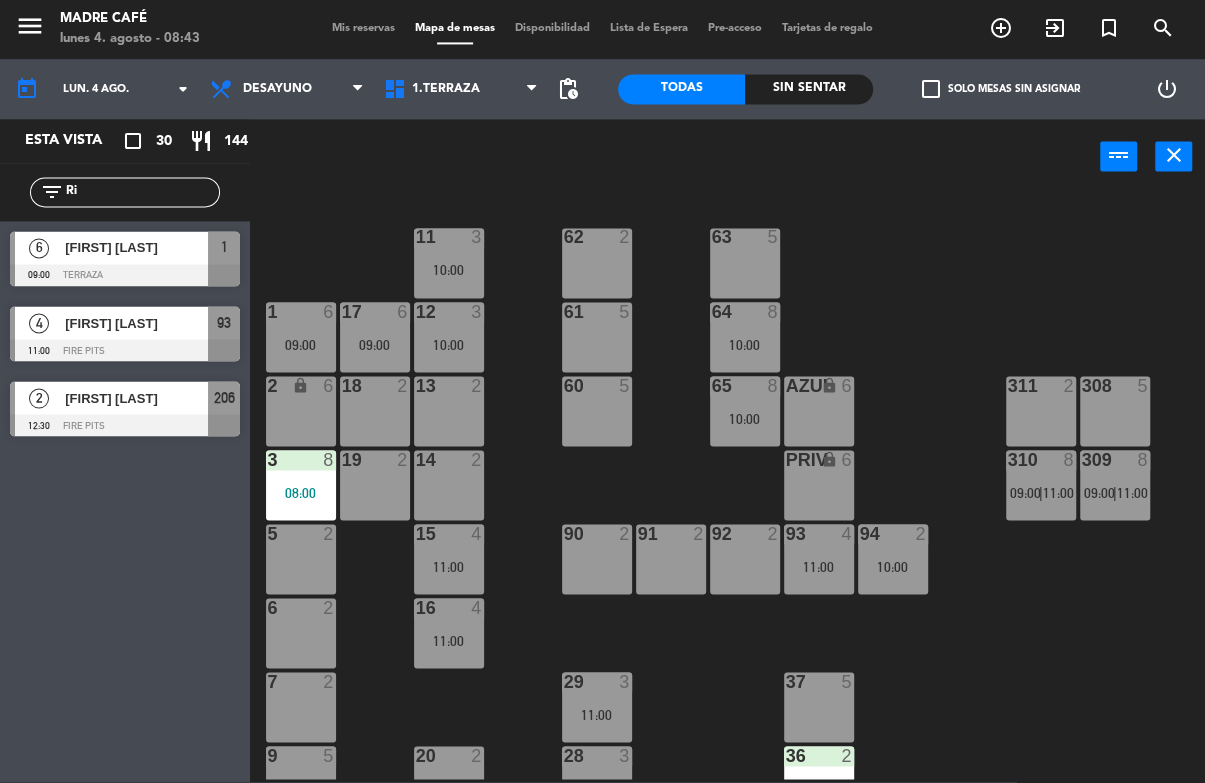 type on "R" 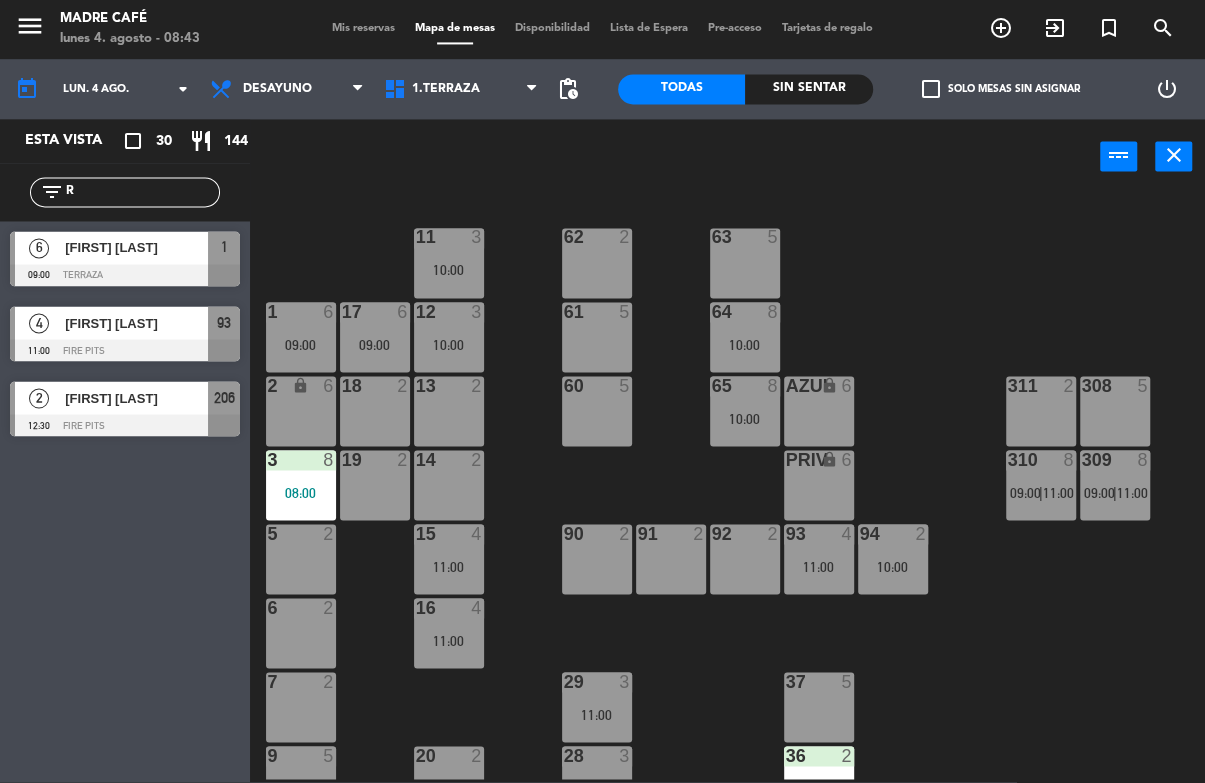 type 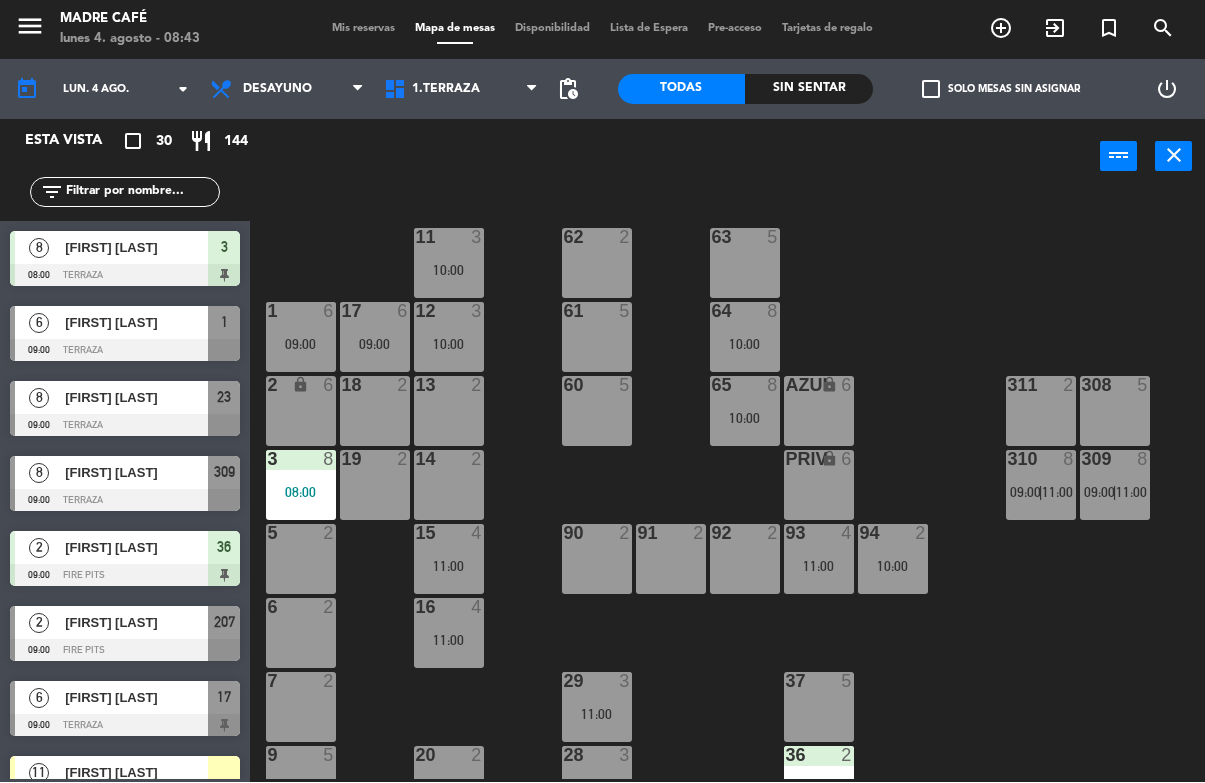 click at bounding box center [125, 351] 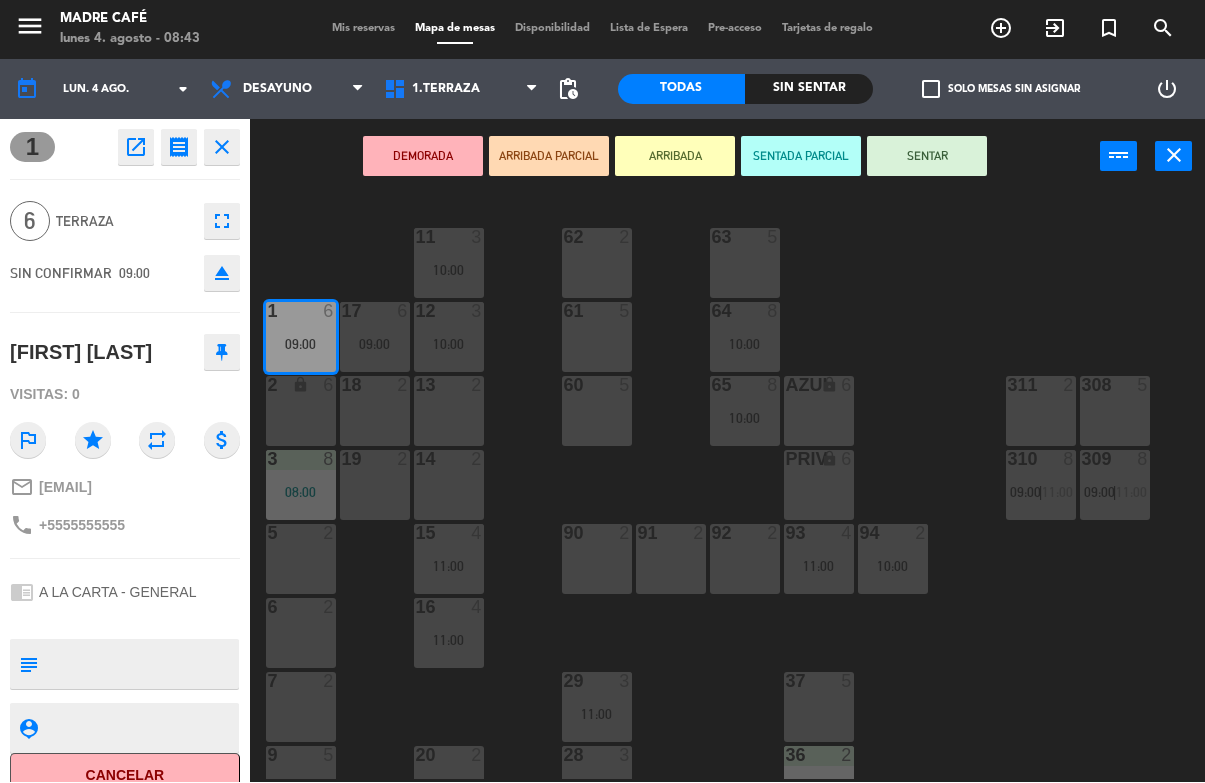 click on "Cancelar" 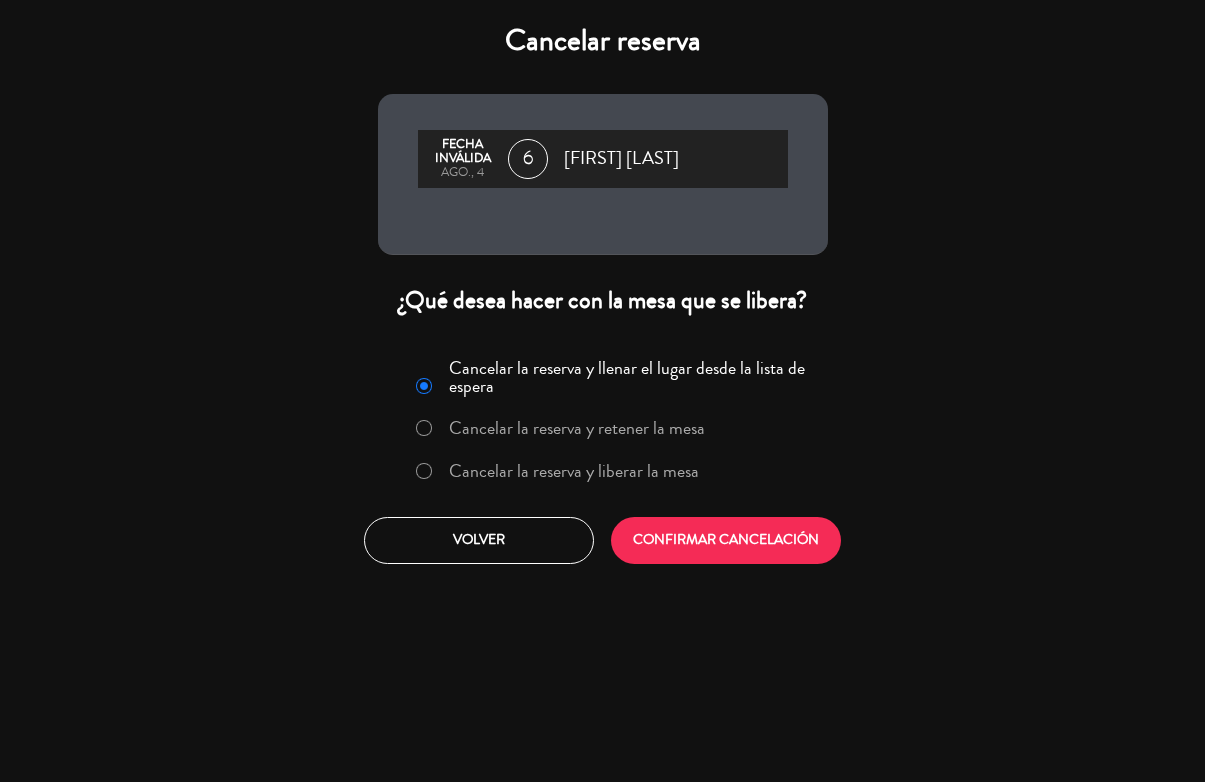 click on "Cancelar la reserva y liberar la mesa" 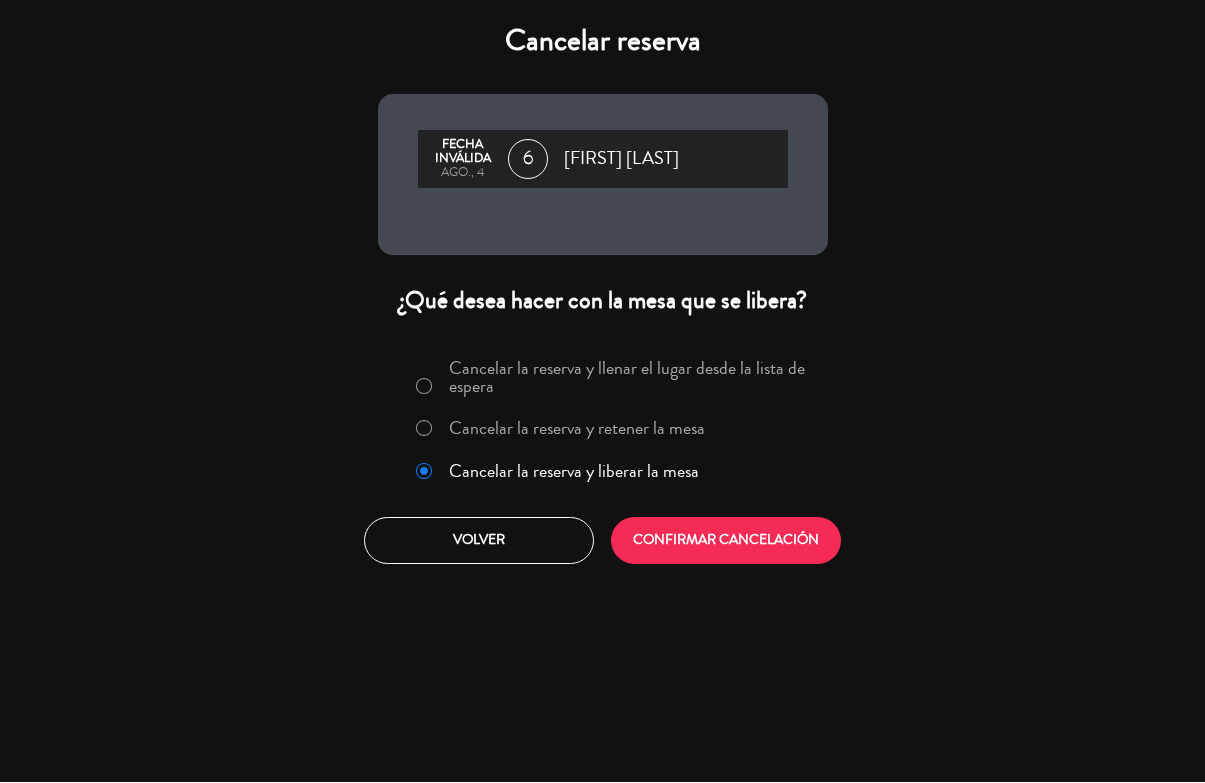 click on "CONFIRMAR CANCELACIÓN" 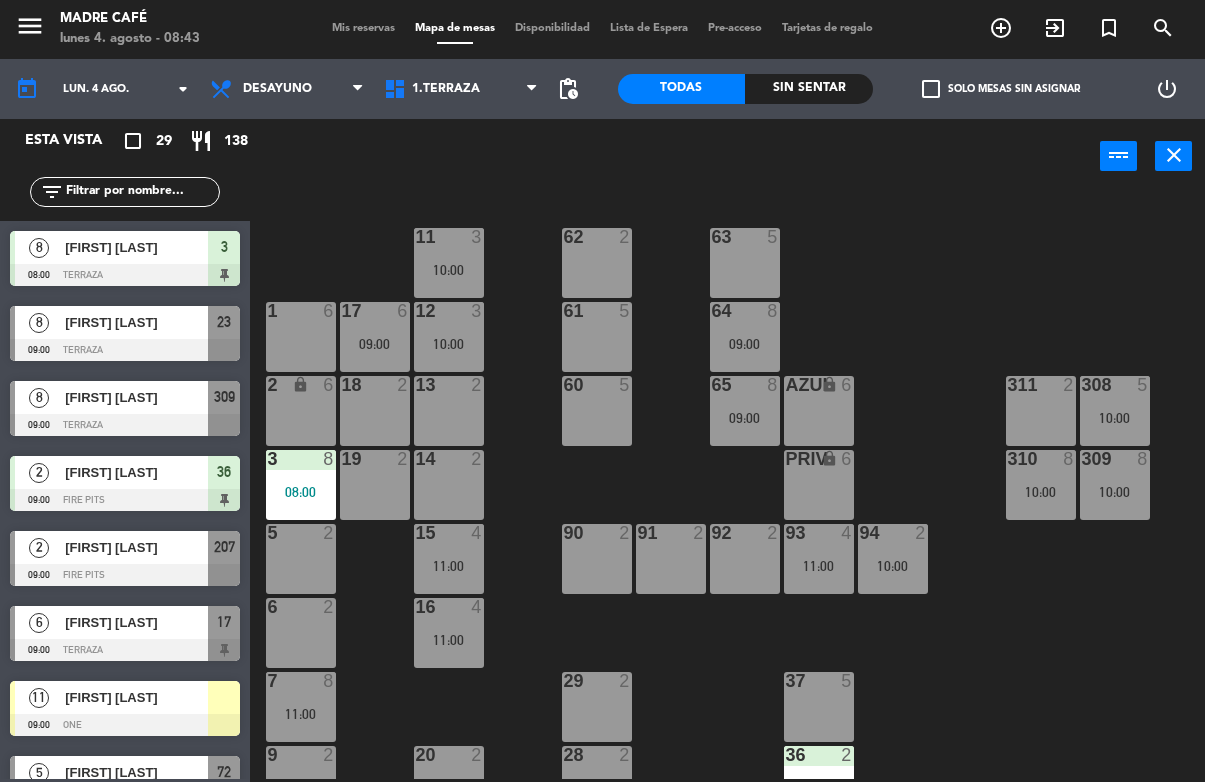 click on "[FIRST] [LAST]" at bounding box center [135, 323] 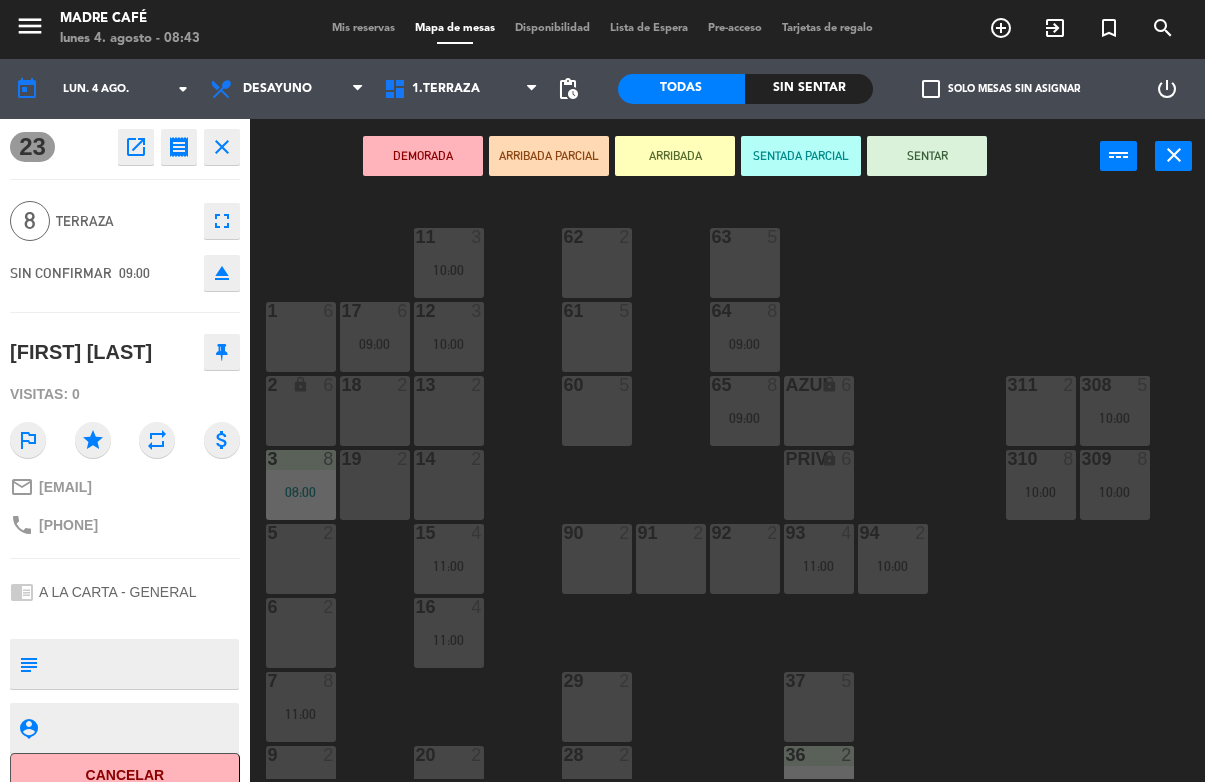 click on "Cancelar" 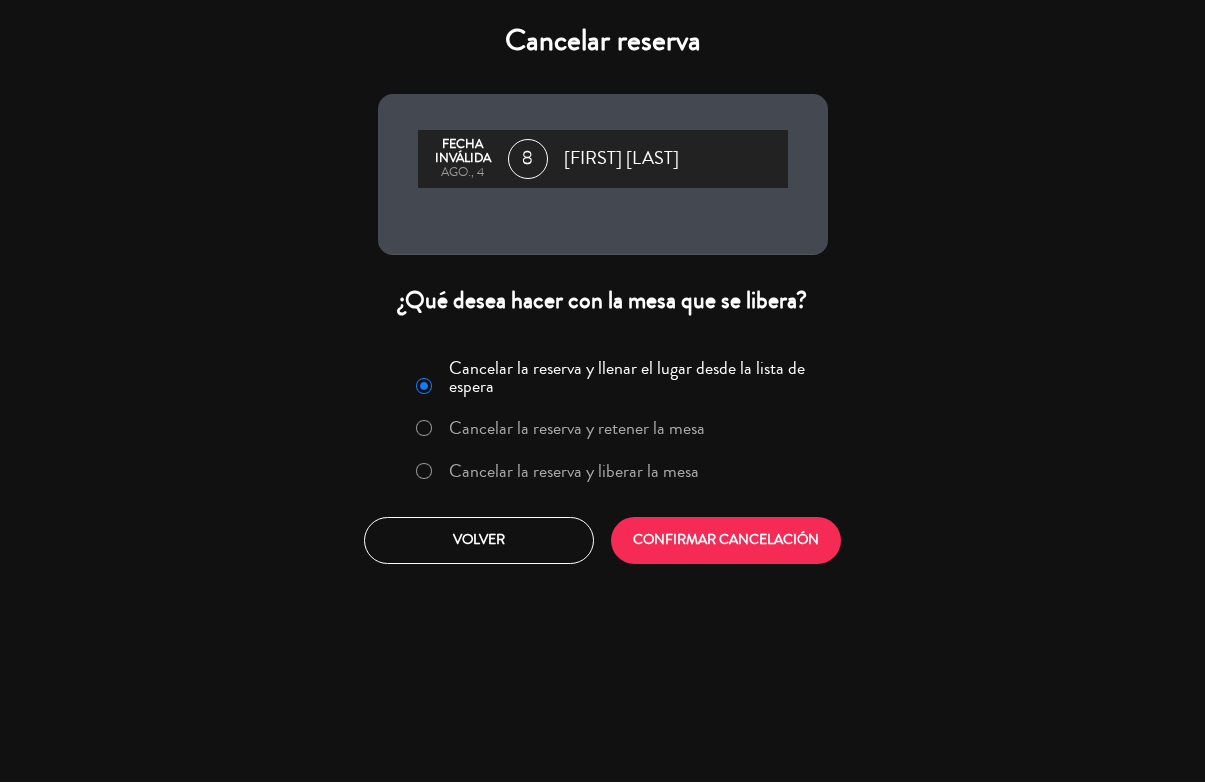 click on "Cancelar la reserva y liberar la mesa" 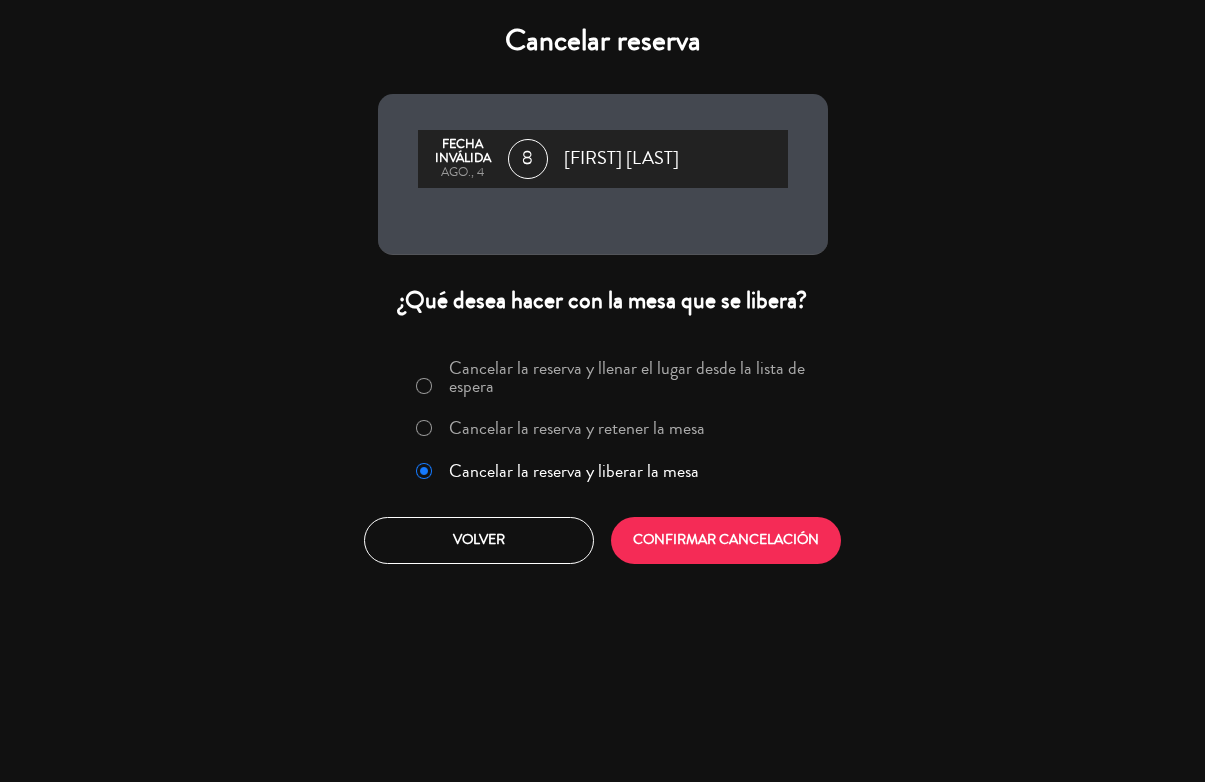 click on "CONFIRMAR CANCELACIÓN" 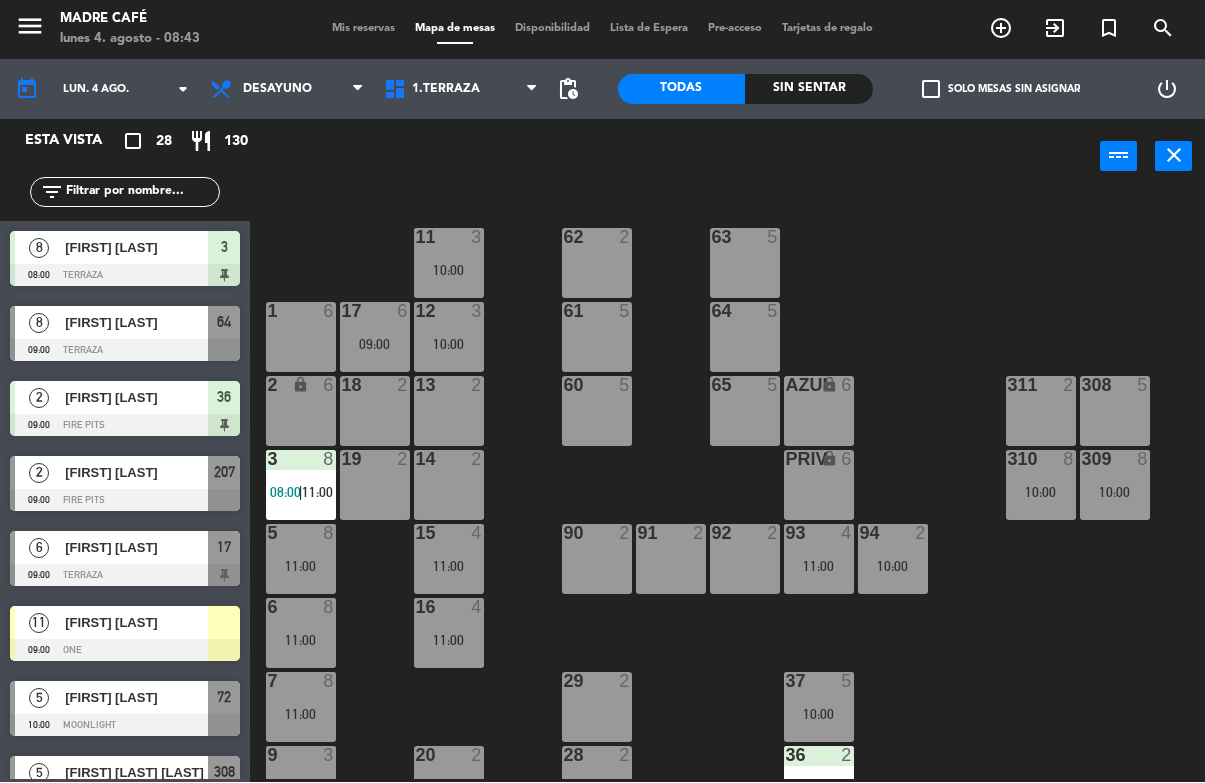 click at bounding box center (125, 351) 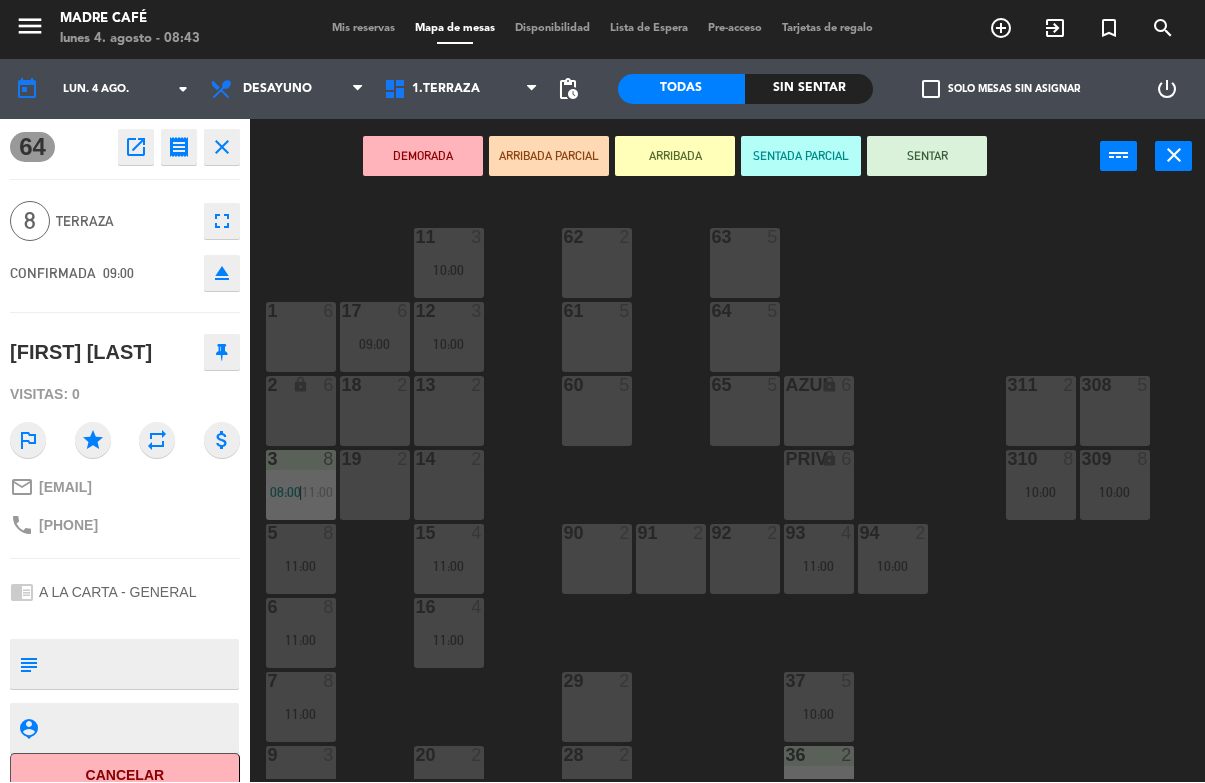 click at bounding box center [141, 728] 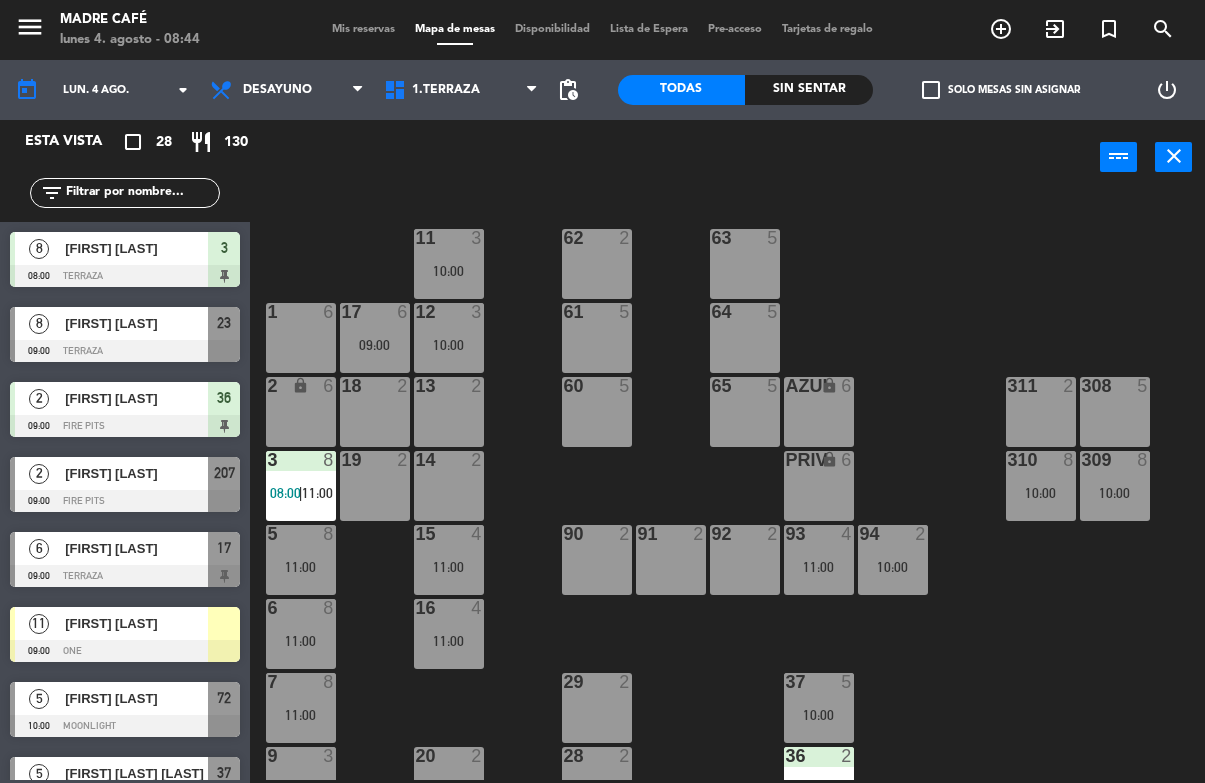click on "Mis reservas" at bounding box center (363, 29) 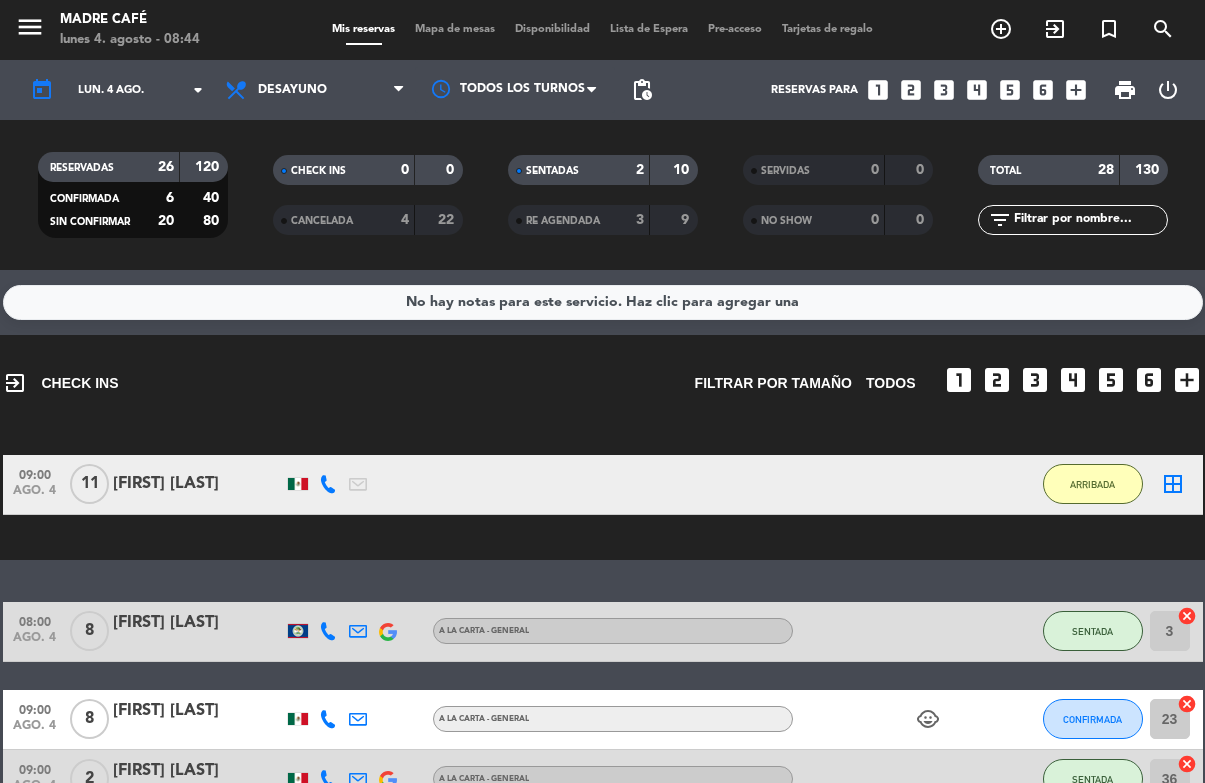 click on "CANCELADA" 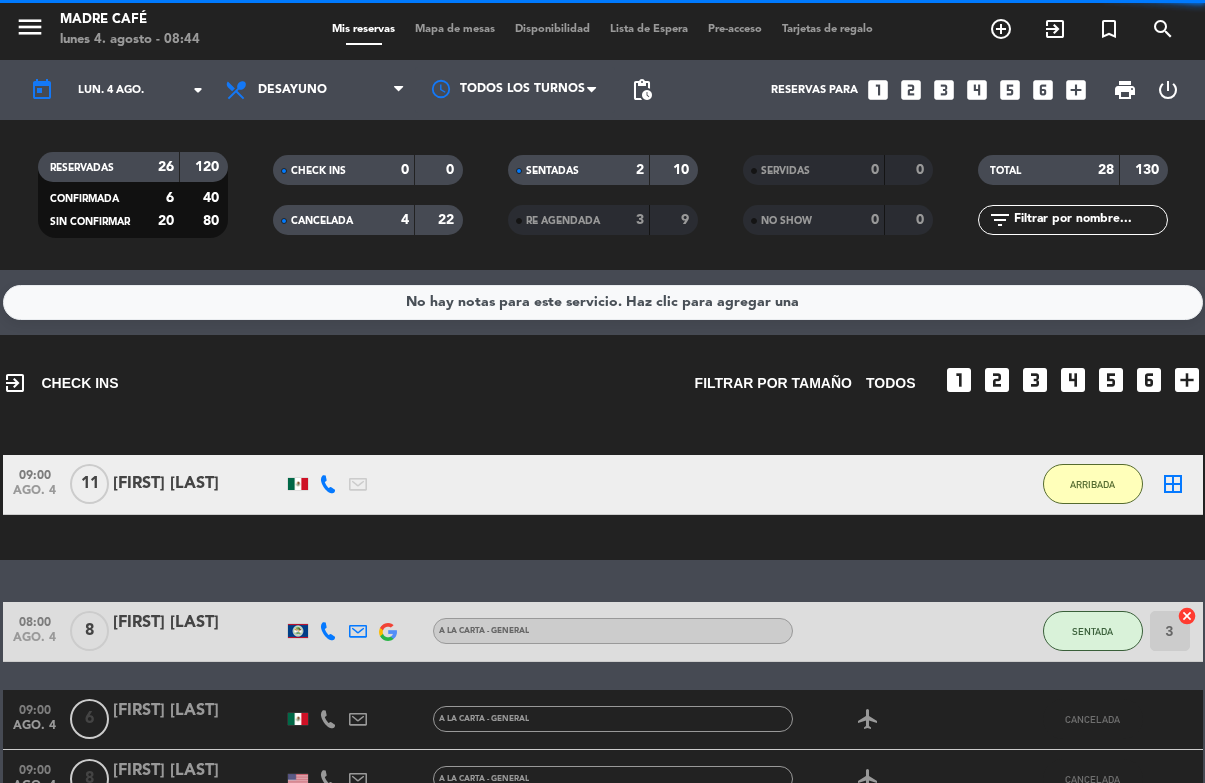 click on "[TIME] [NUMBER] [MONTH] [NUMBER] [FIRST] [LAST] A LA CARTA - GENERAL airplanemode_active CANCELADA" 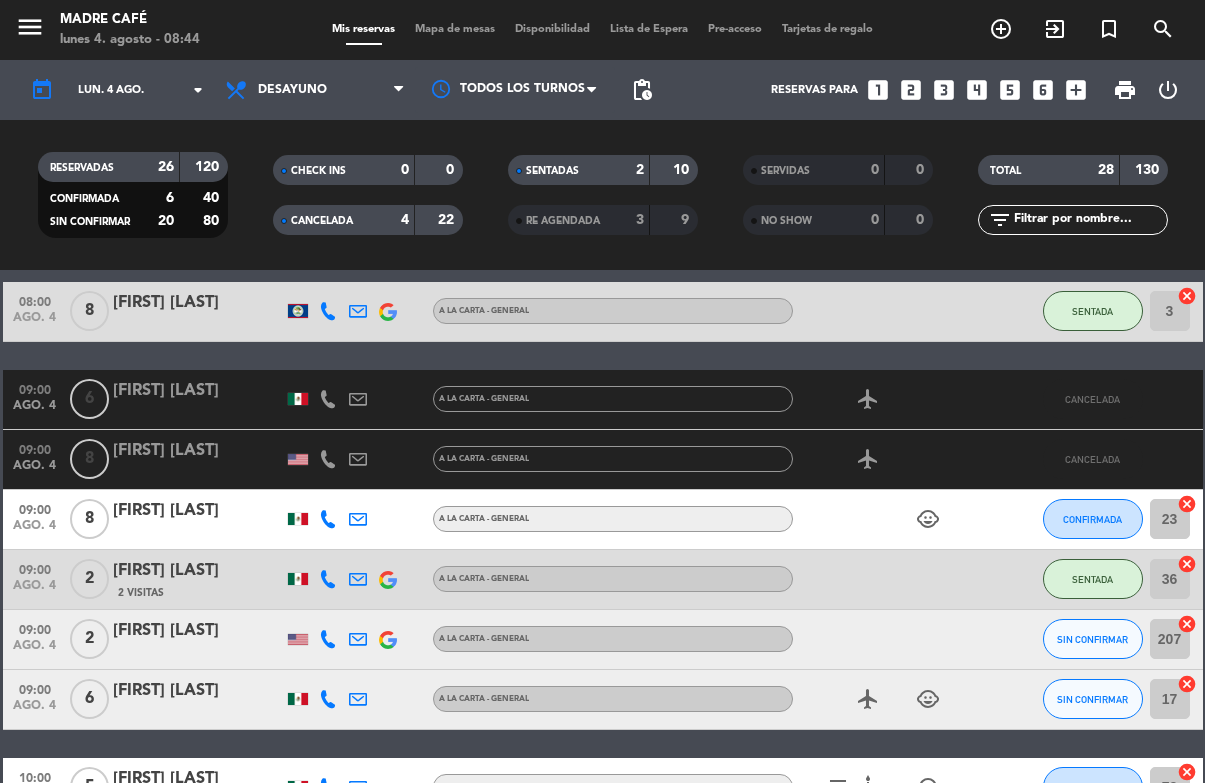 scroll, scrollTop: 321, scrollLeft: 0, axis: vertical 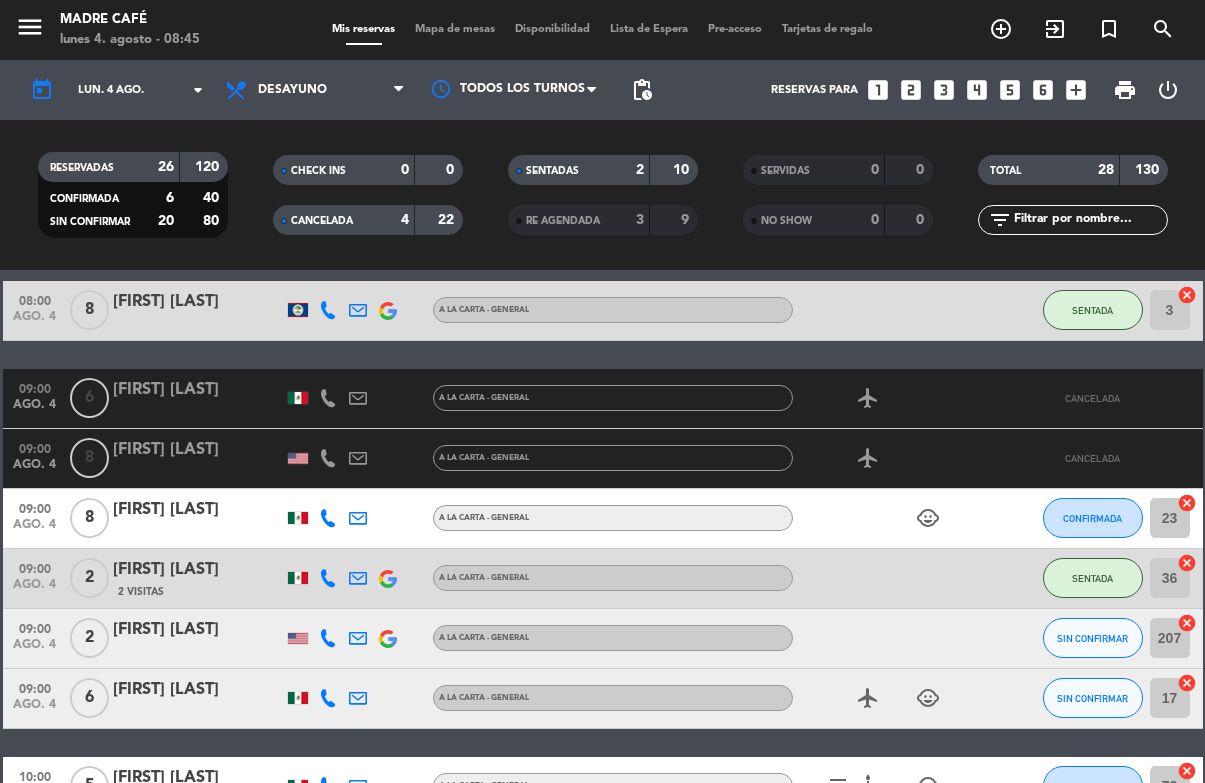 click on "Mapa de mesas" at bounding box center (455, 29) 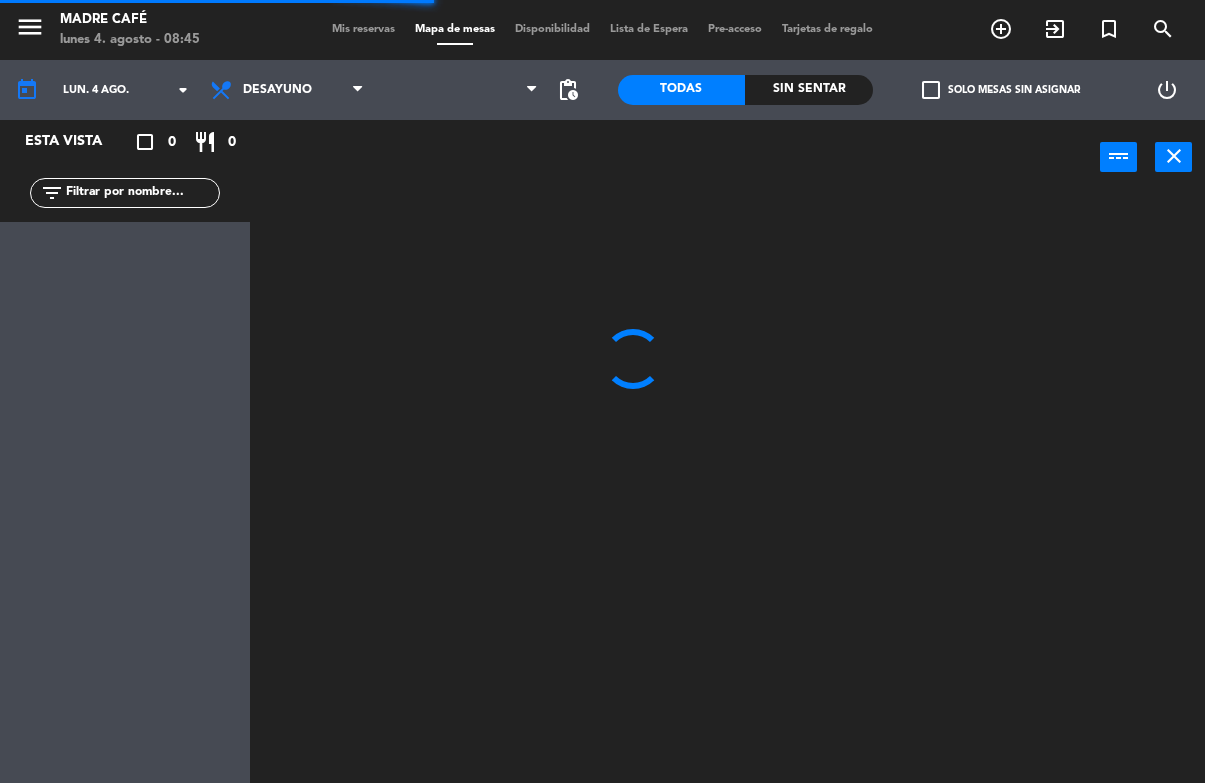 click 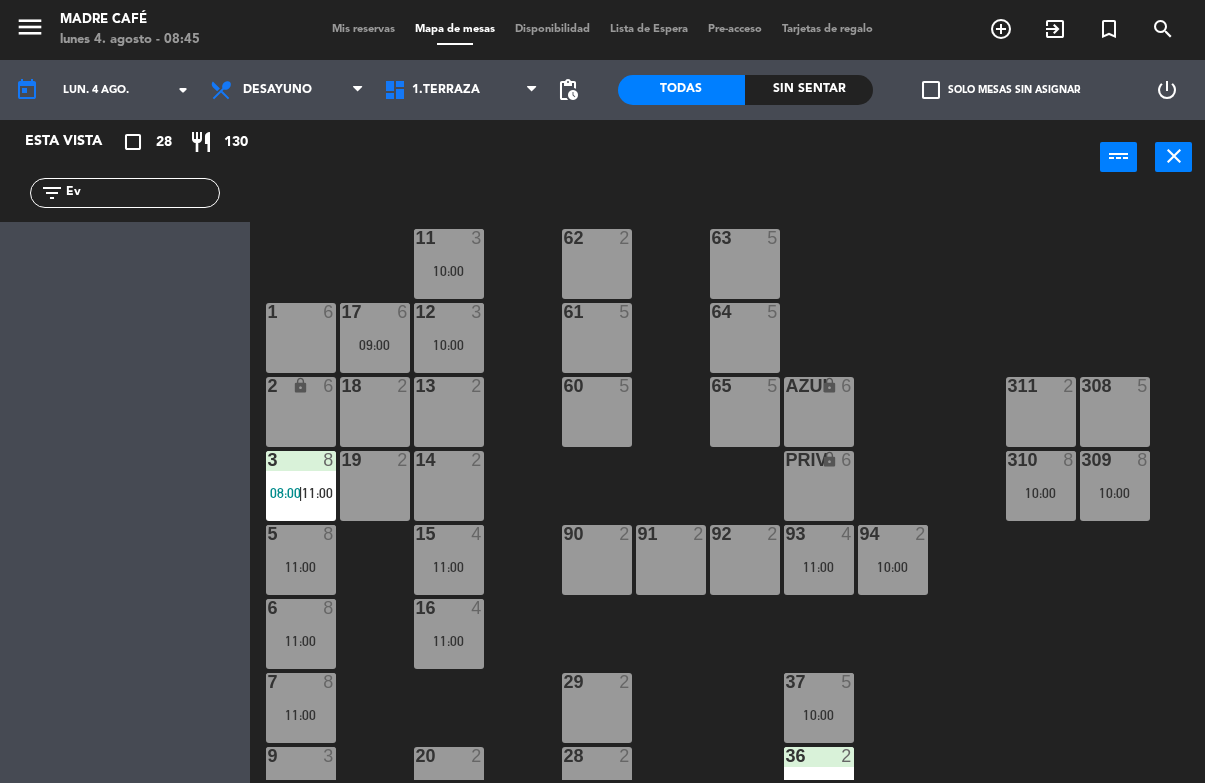 click on "Ev" 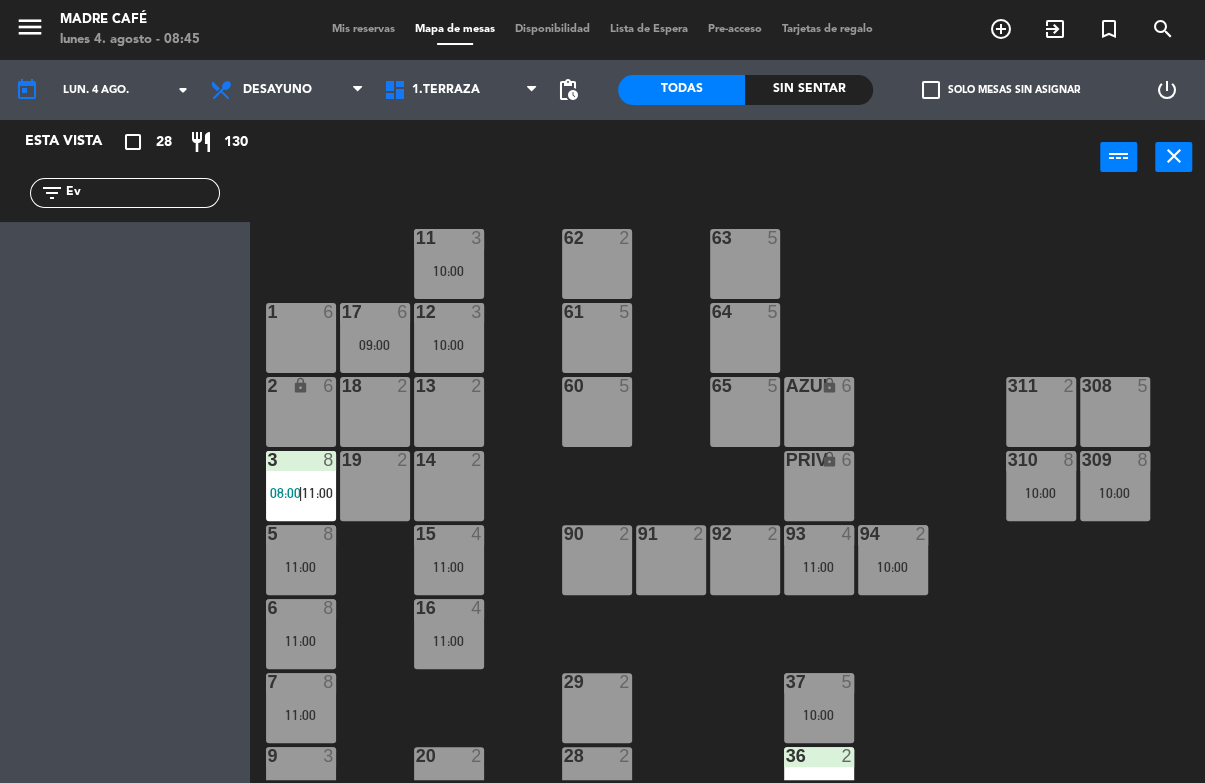 type on "E" 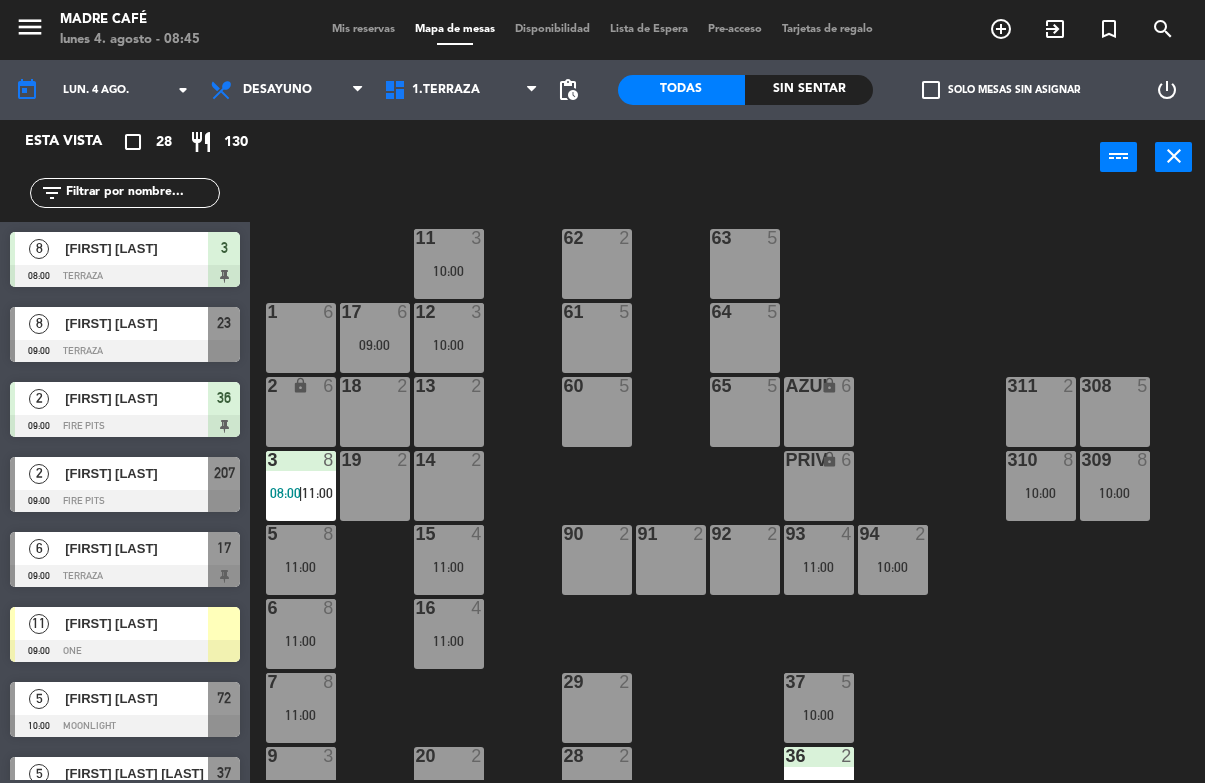 click 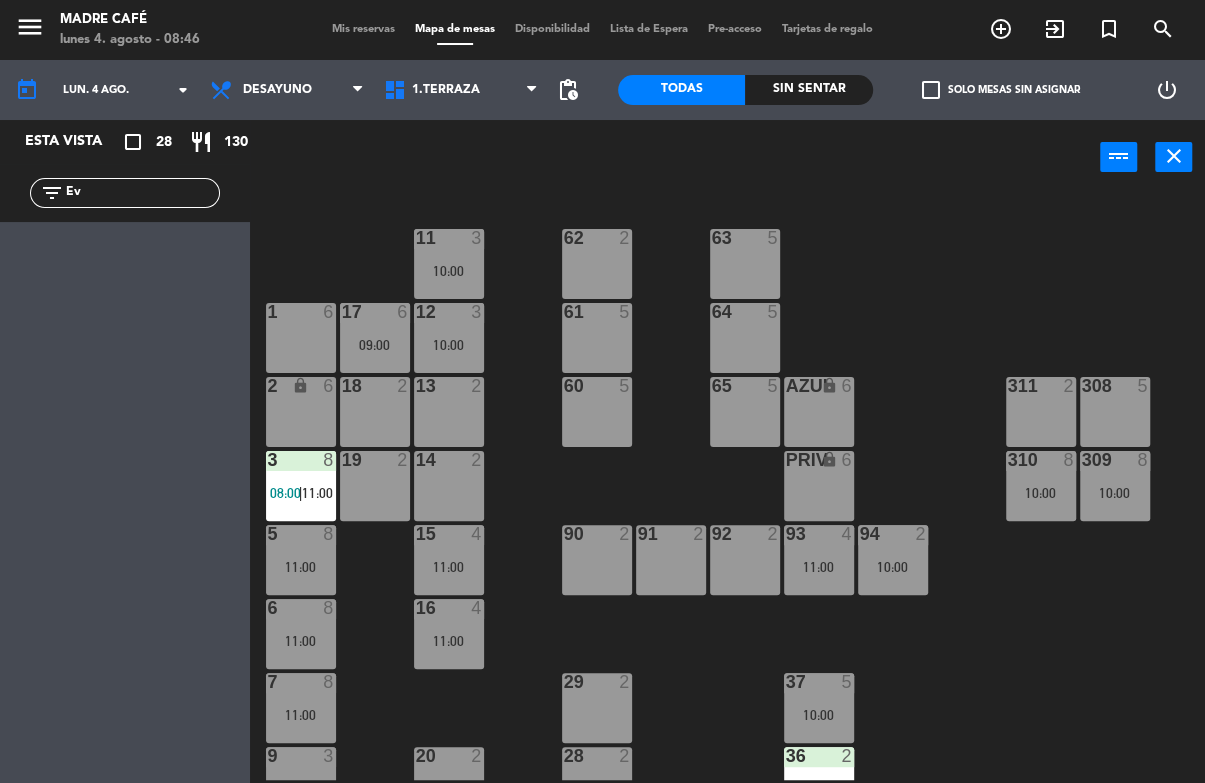 type on "E" 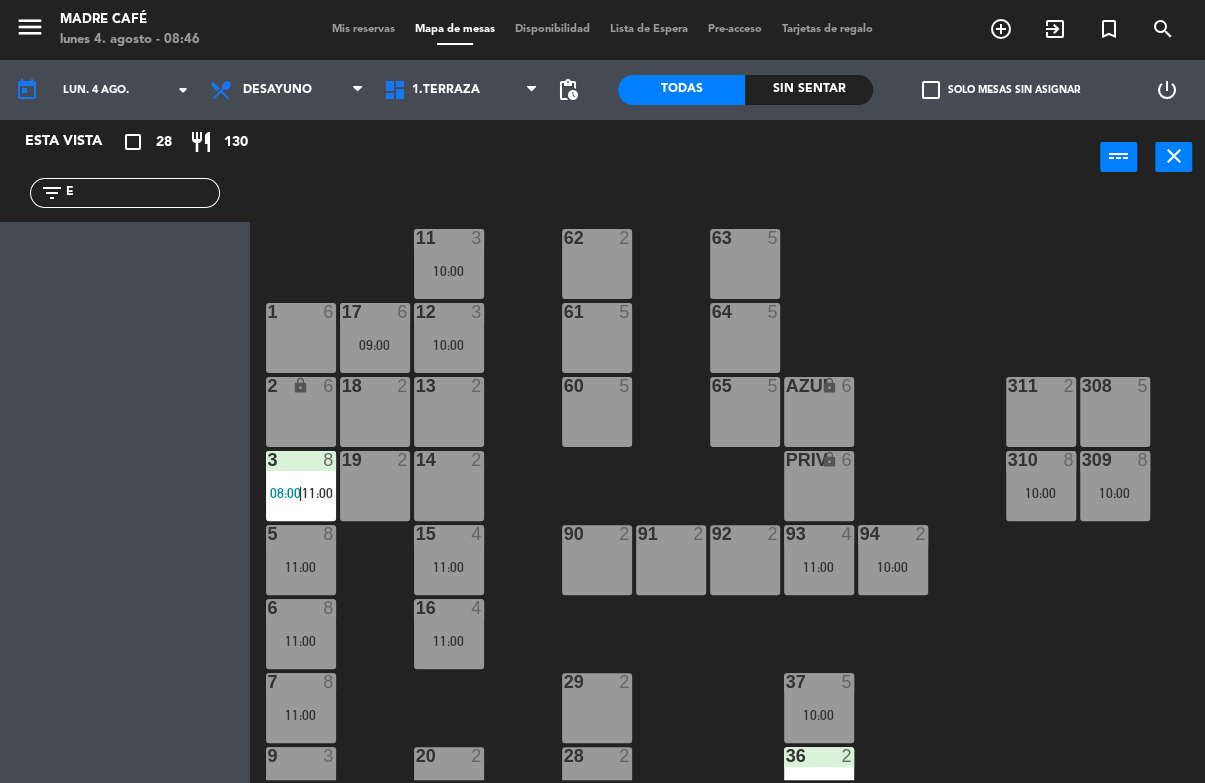 type 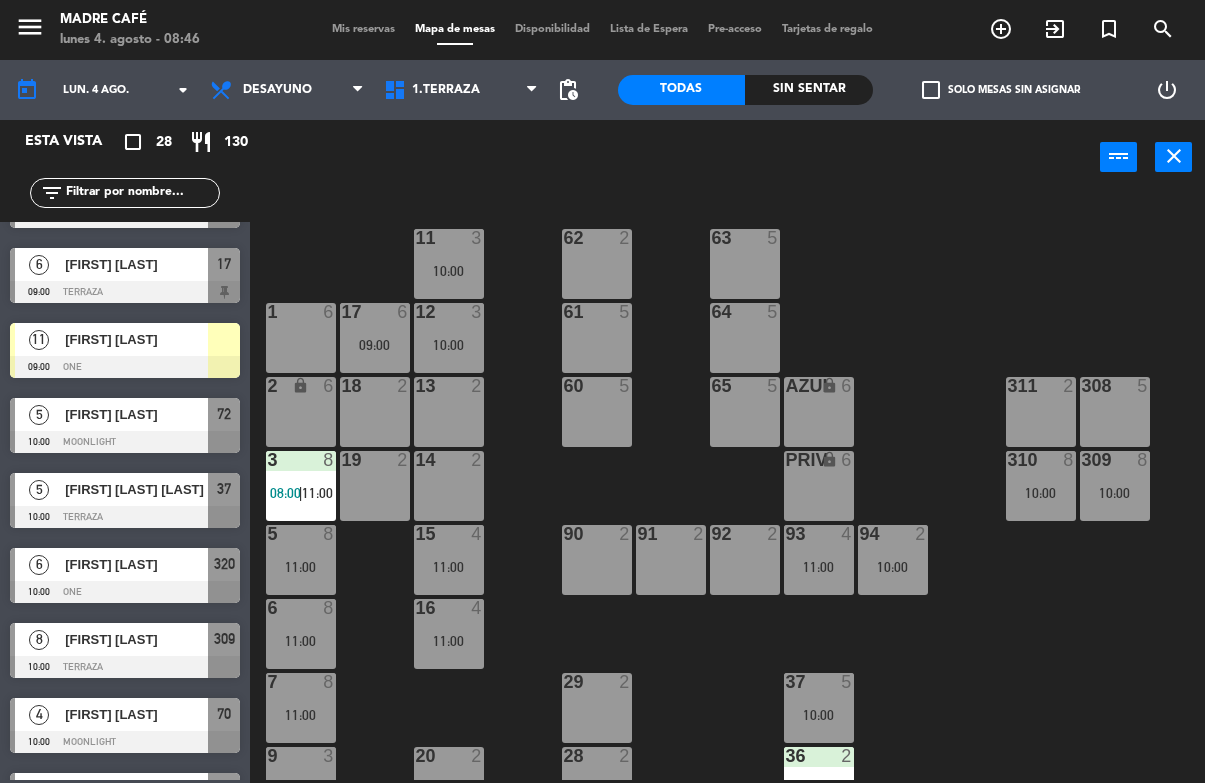 scroll, scrollTop: 293, scrollLeft: 0, axis: vertical 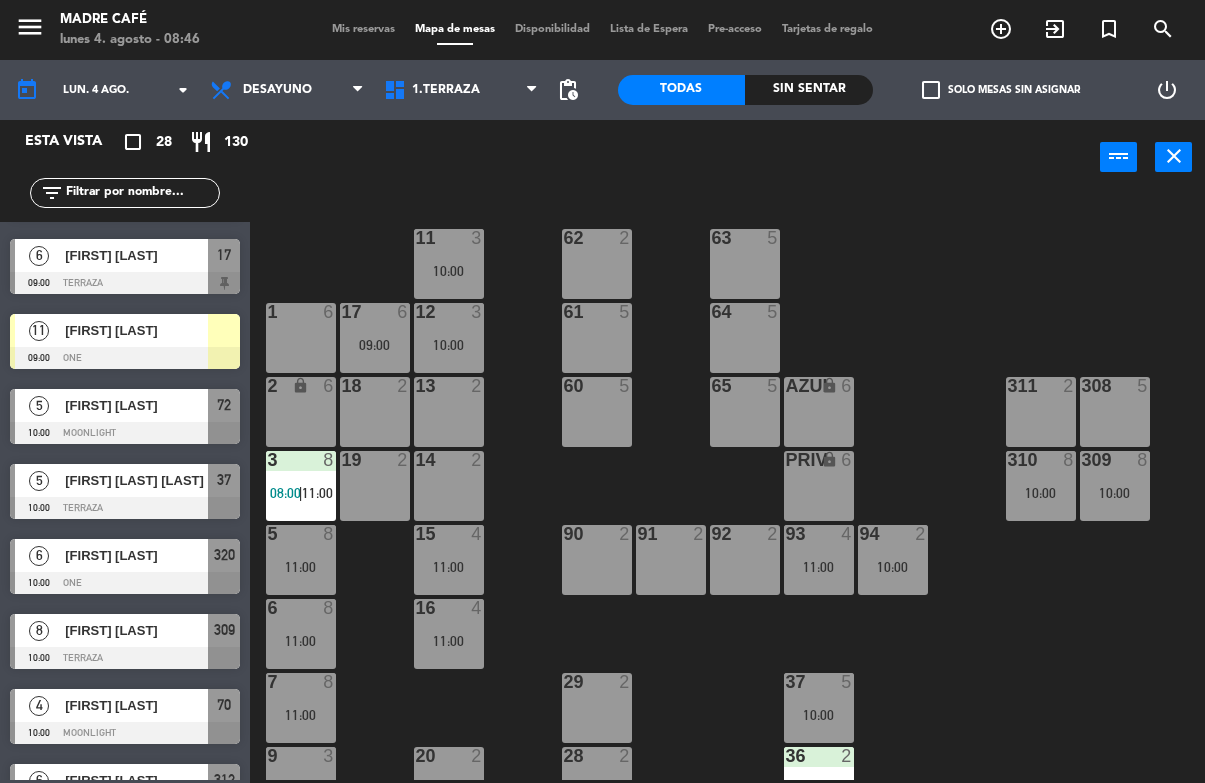 click on "[FIRST] [LAST]" at bounding box center (136, 330) 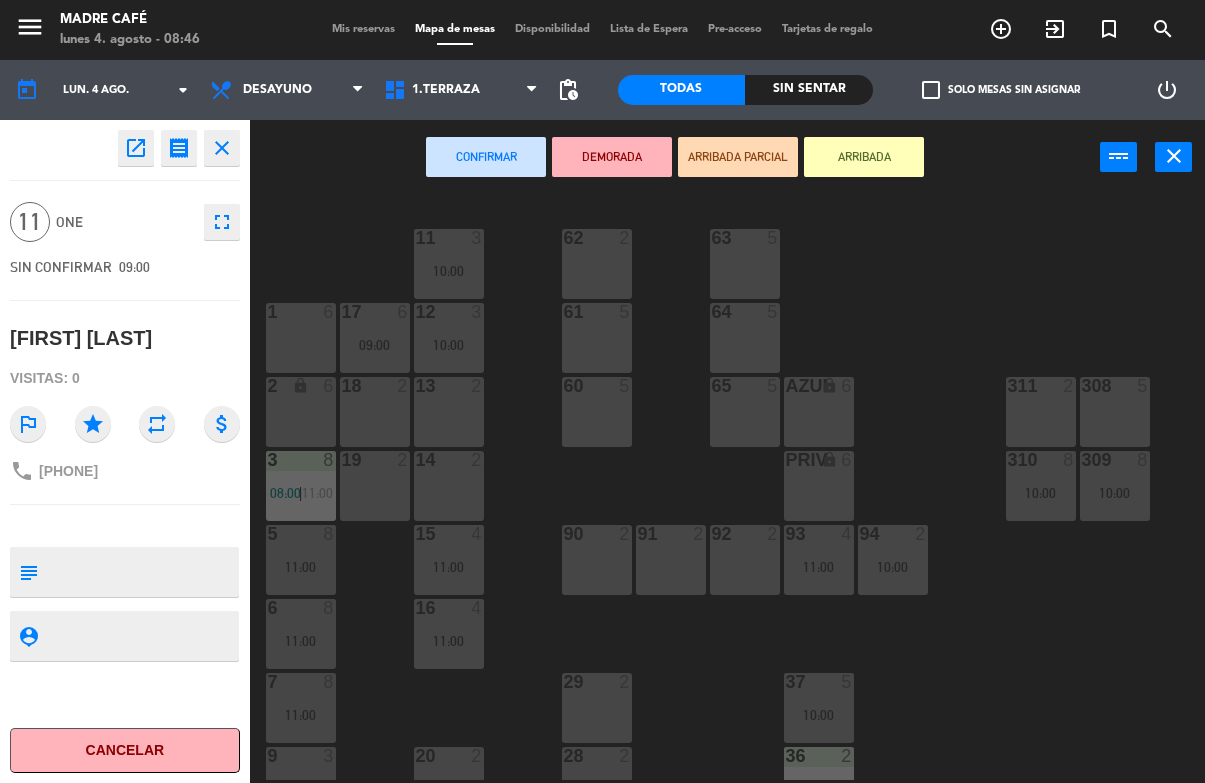 click on "ARRIBADA" at bounding box center [864, 157] 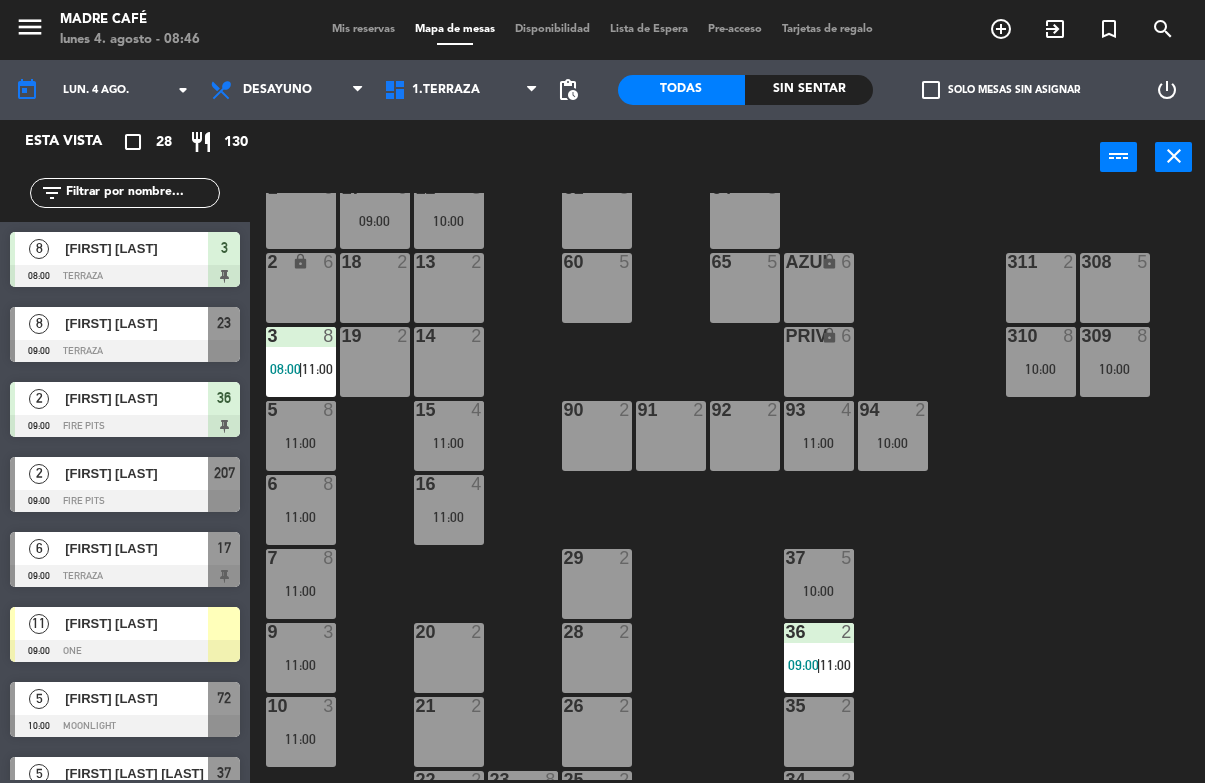 scroll, scrollTop: 126, scrollLeft: 0, axis: vertical 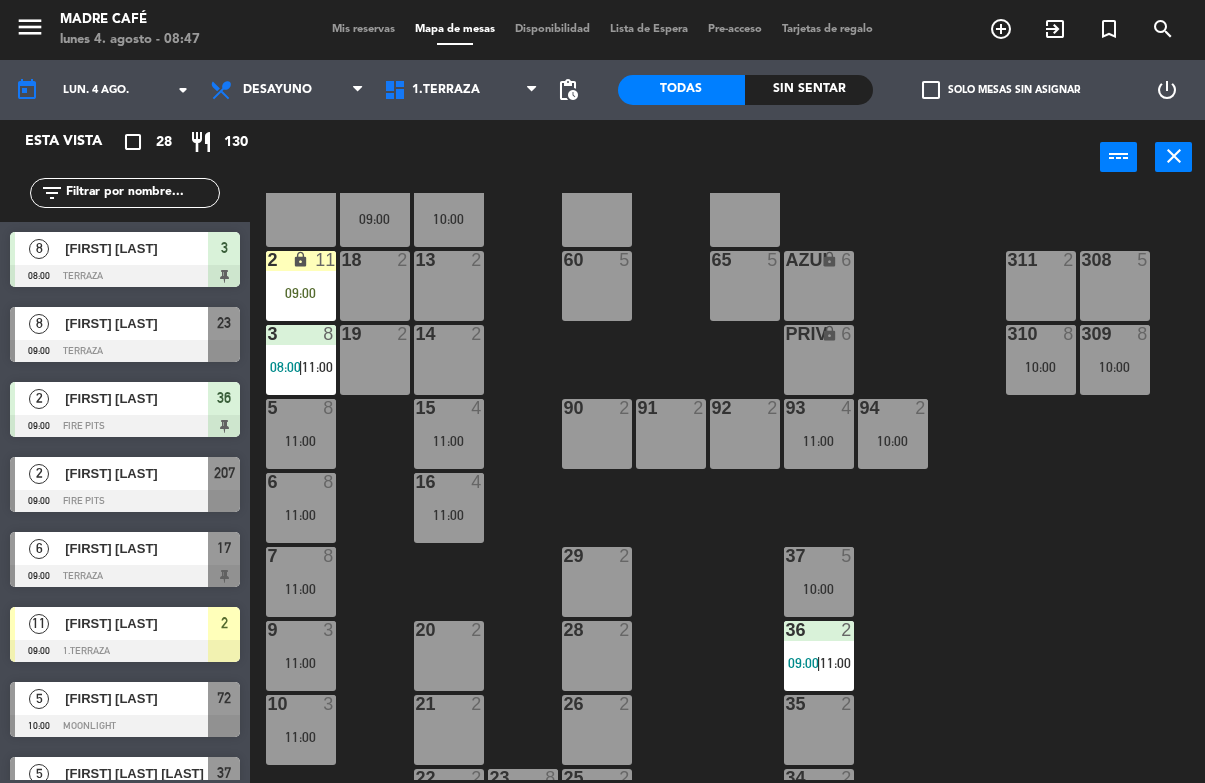 click on "2 lock  11   09:00" at bounding box center [301, 286] 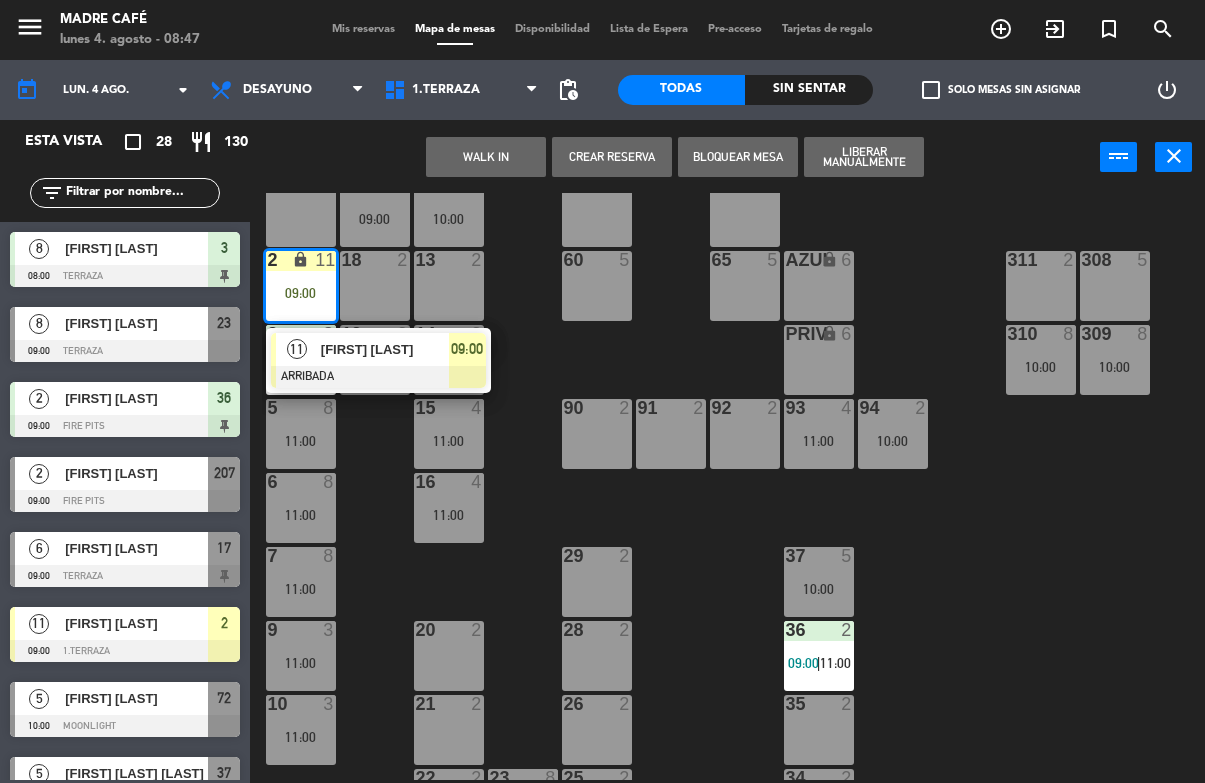 click at bounding box center [378, 377] 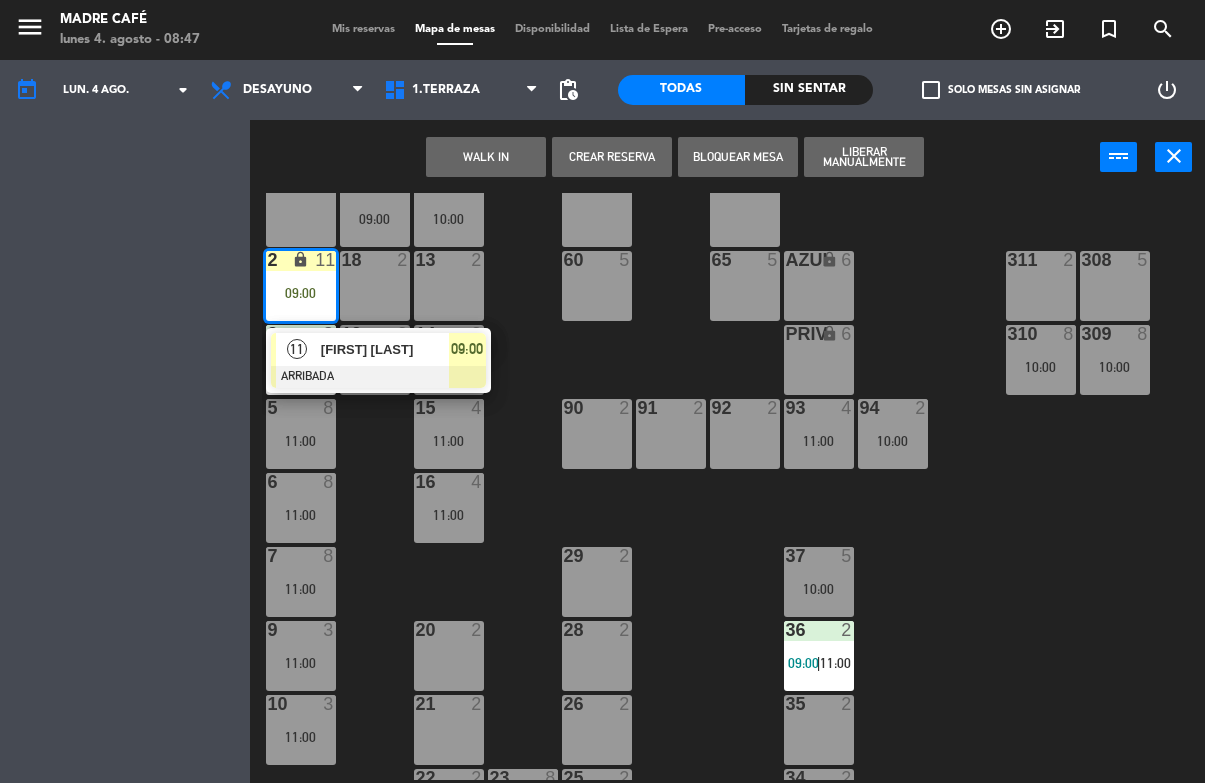 scroll, scrollTop: 0, scrollLeft: 0, axis: both 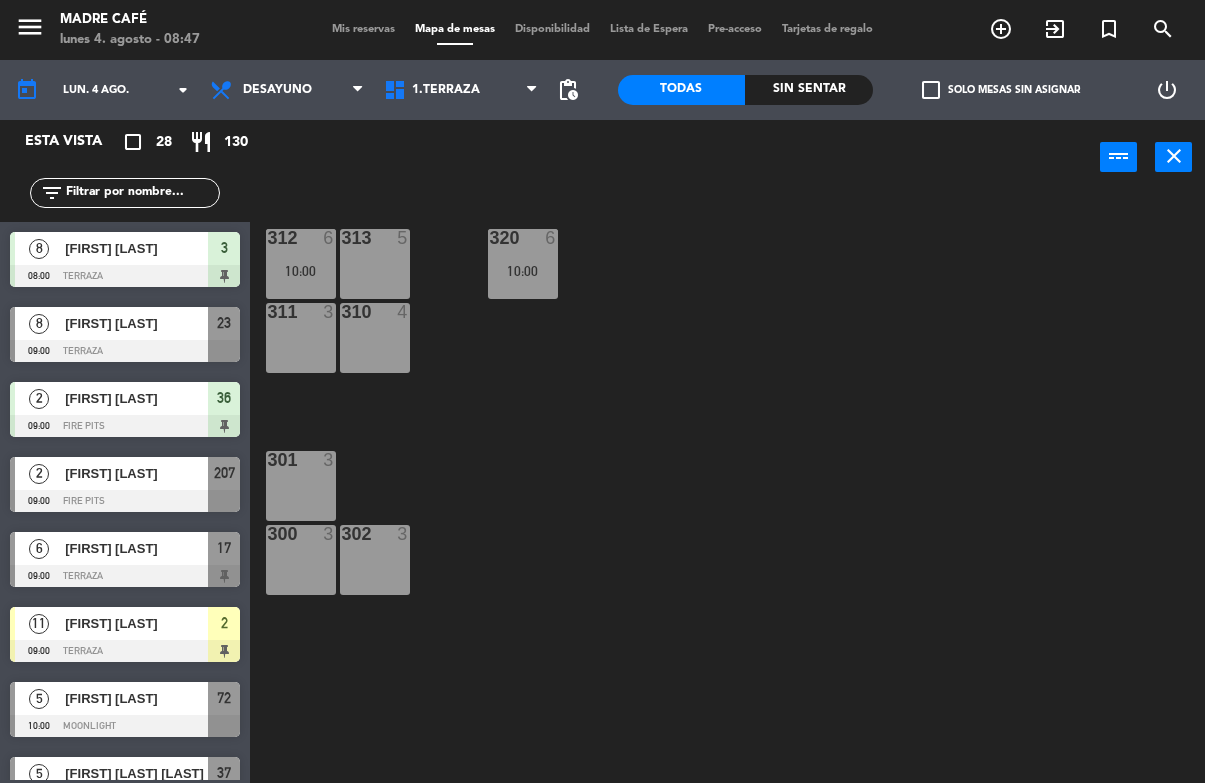 click at bounding box center [125, 651] 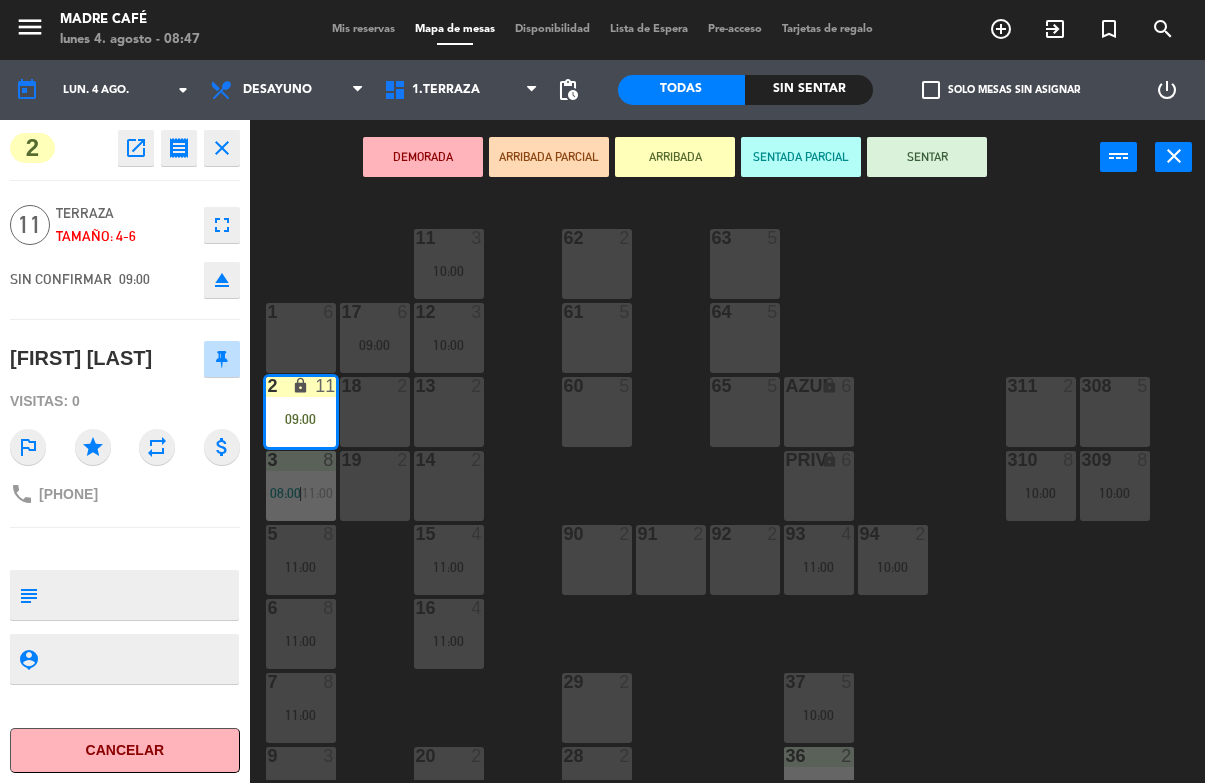 click on "SENTAR" at bounding box center [927, 157] 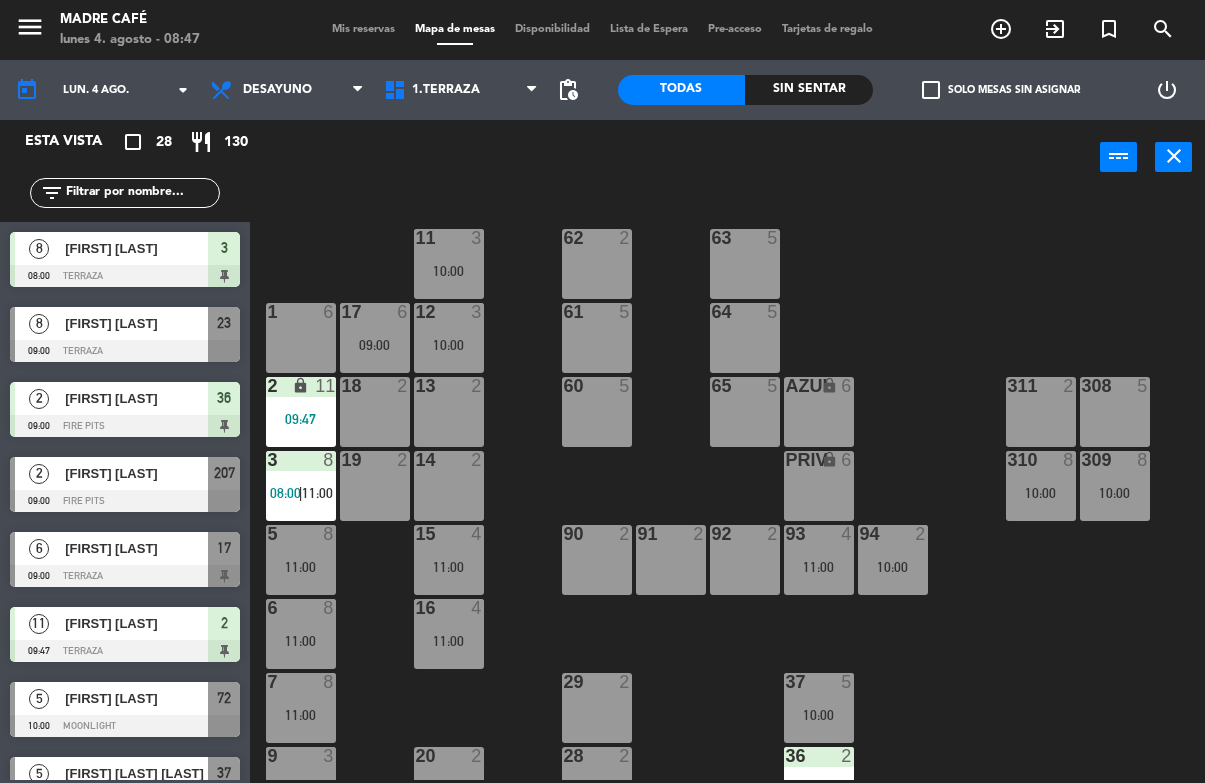 click on "Mesa 64+65" 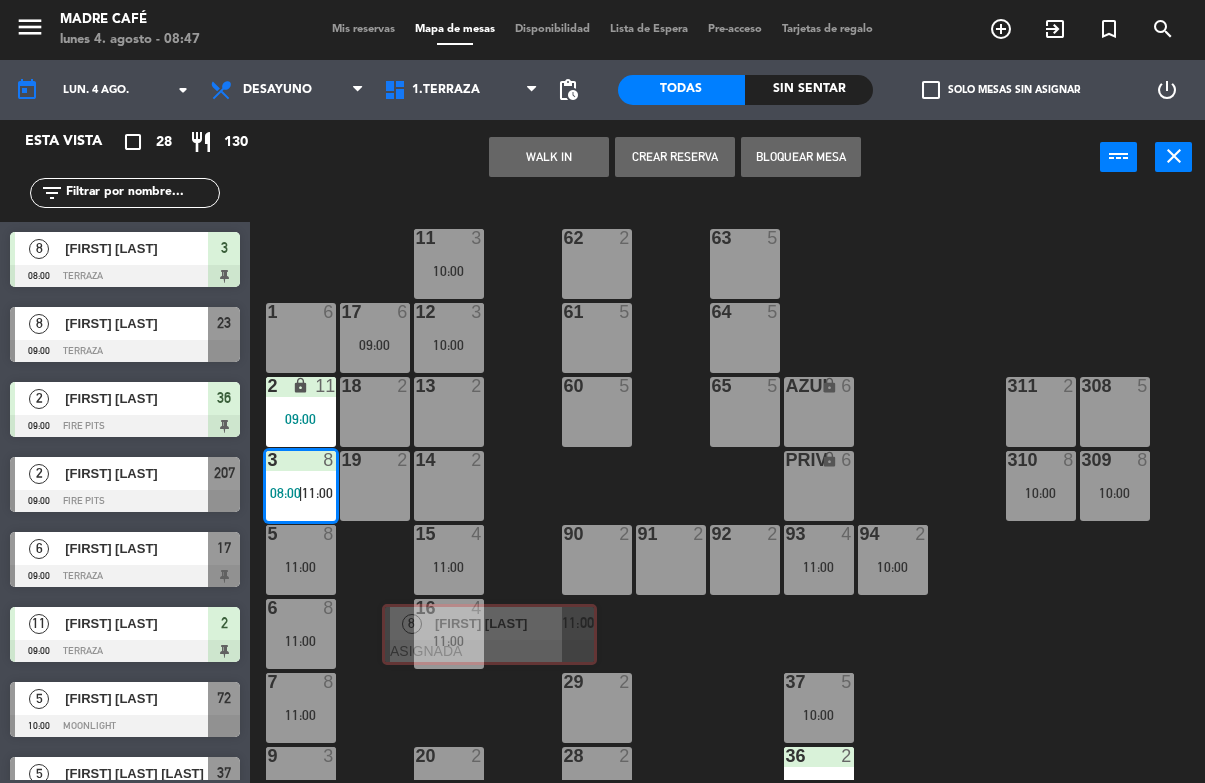 scroll, scrollTop: 0, scrollLeft: 15, axis: horizontal 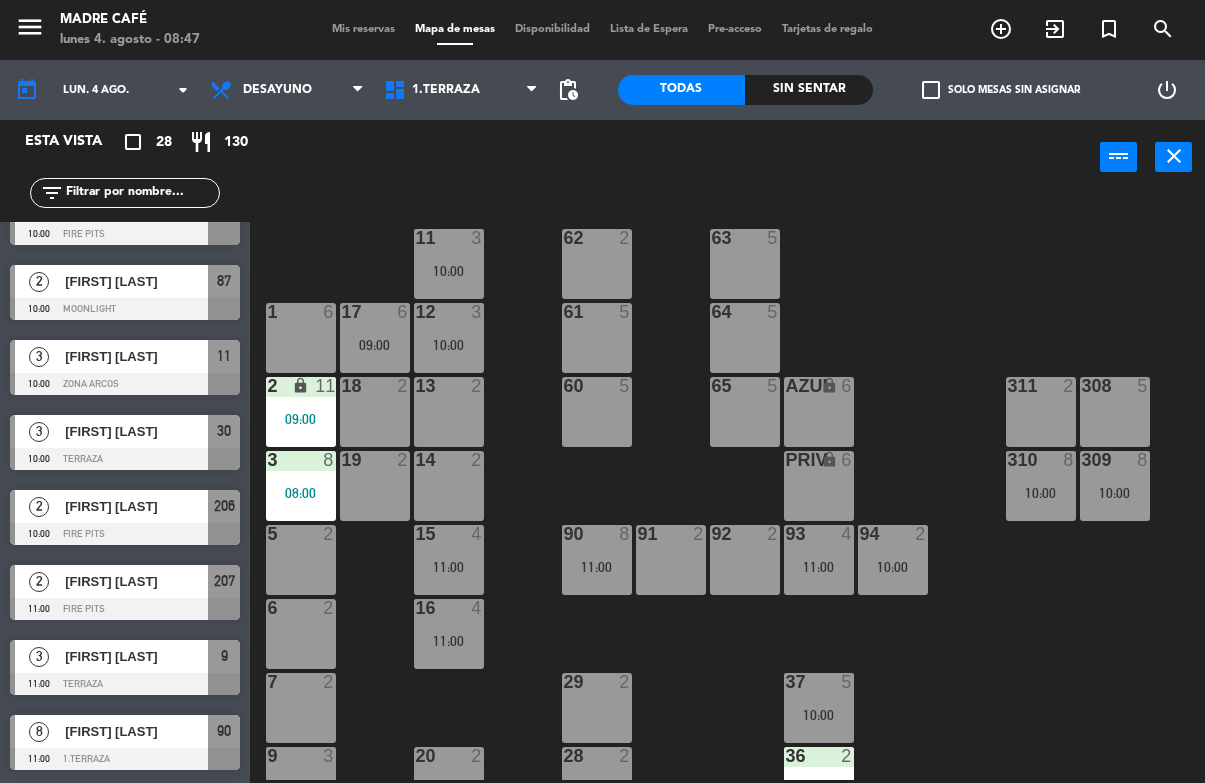click on "Mesa 64+65" 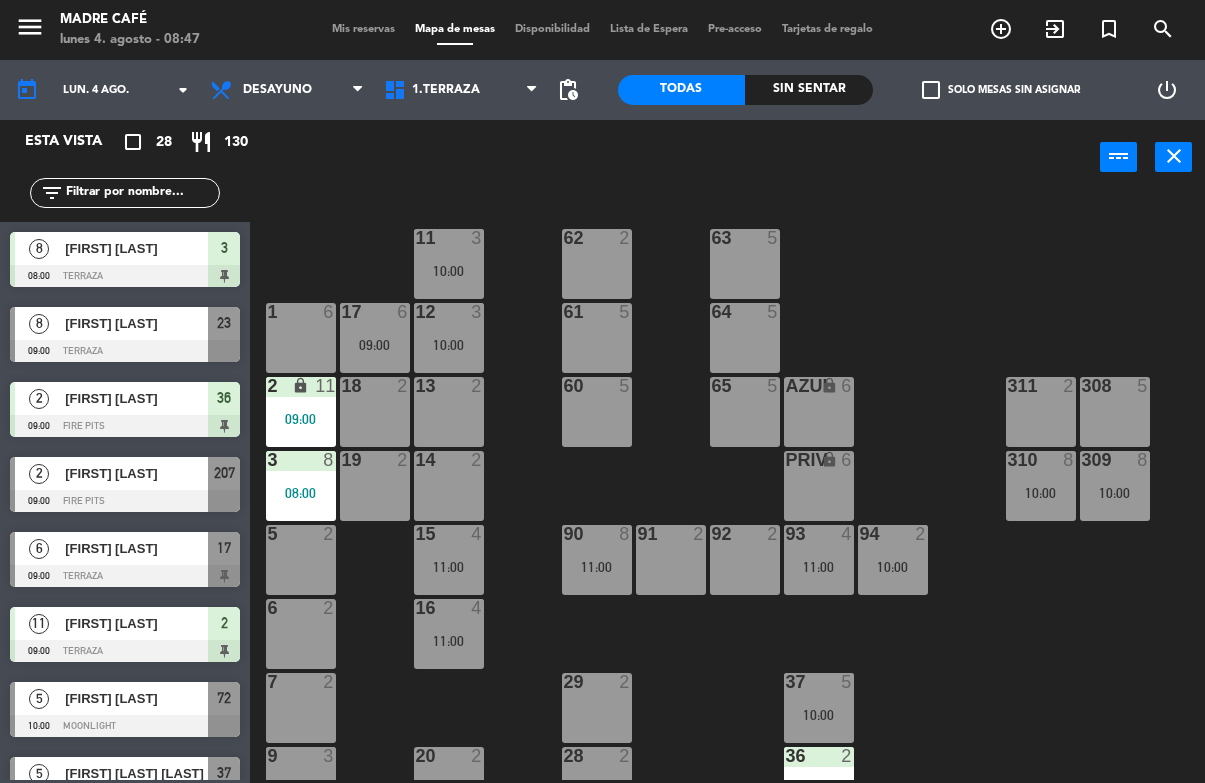 scroll, scrollTop: 0, scrollLeft: 0, axis: both 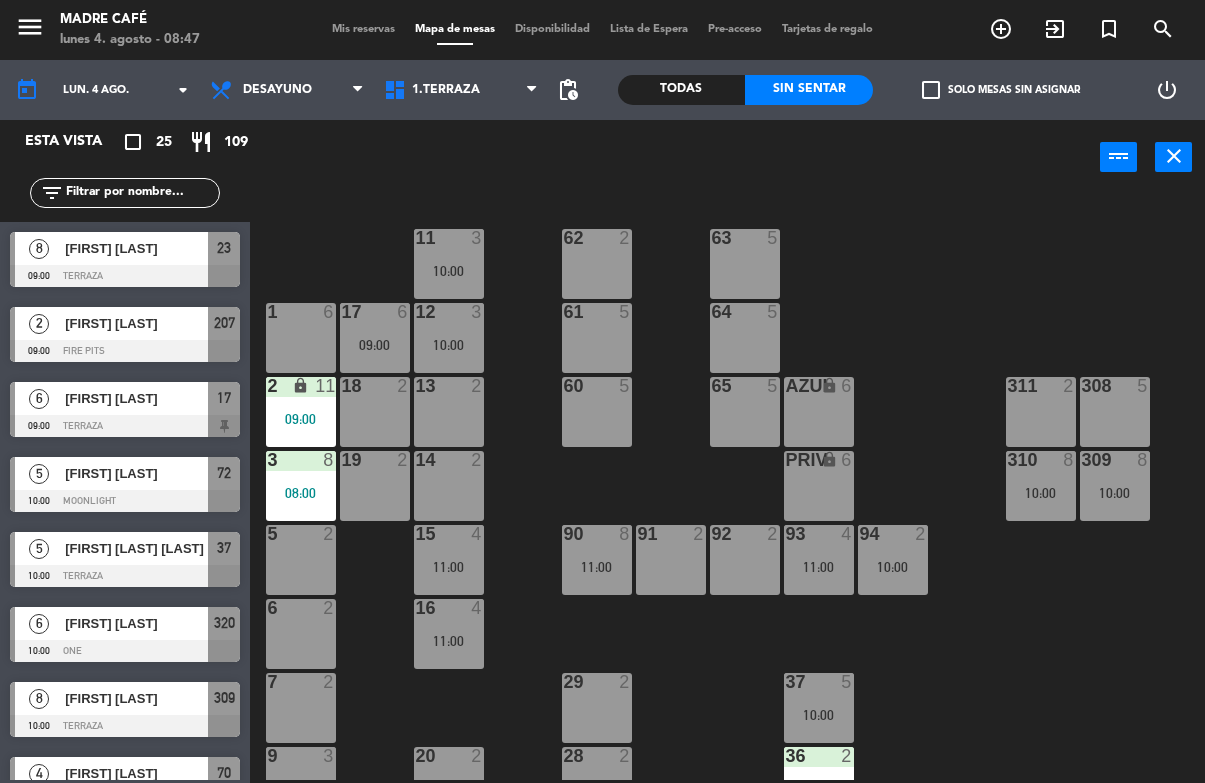 click on "Mis reservas" at bounding box center (363, 29) 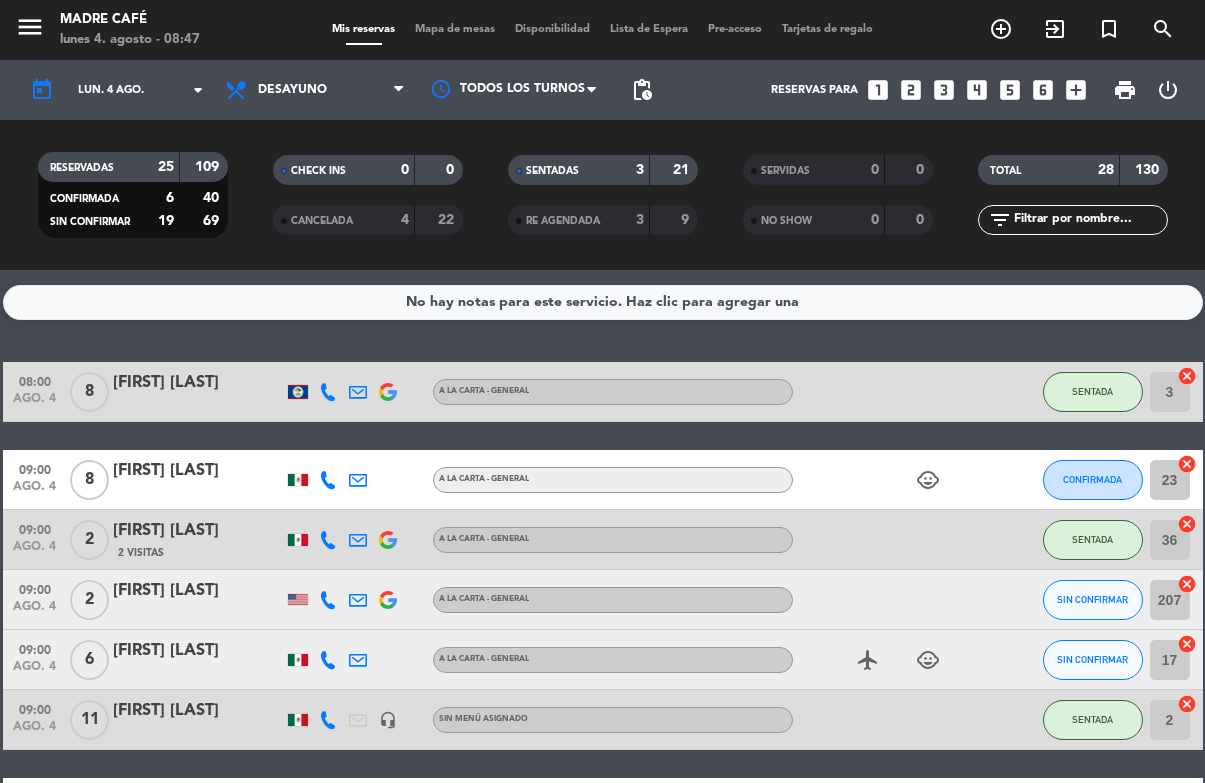 scroll, scrollTop: 0, scrollLeft: 0, axis: both 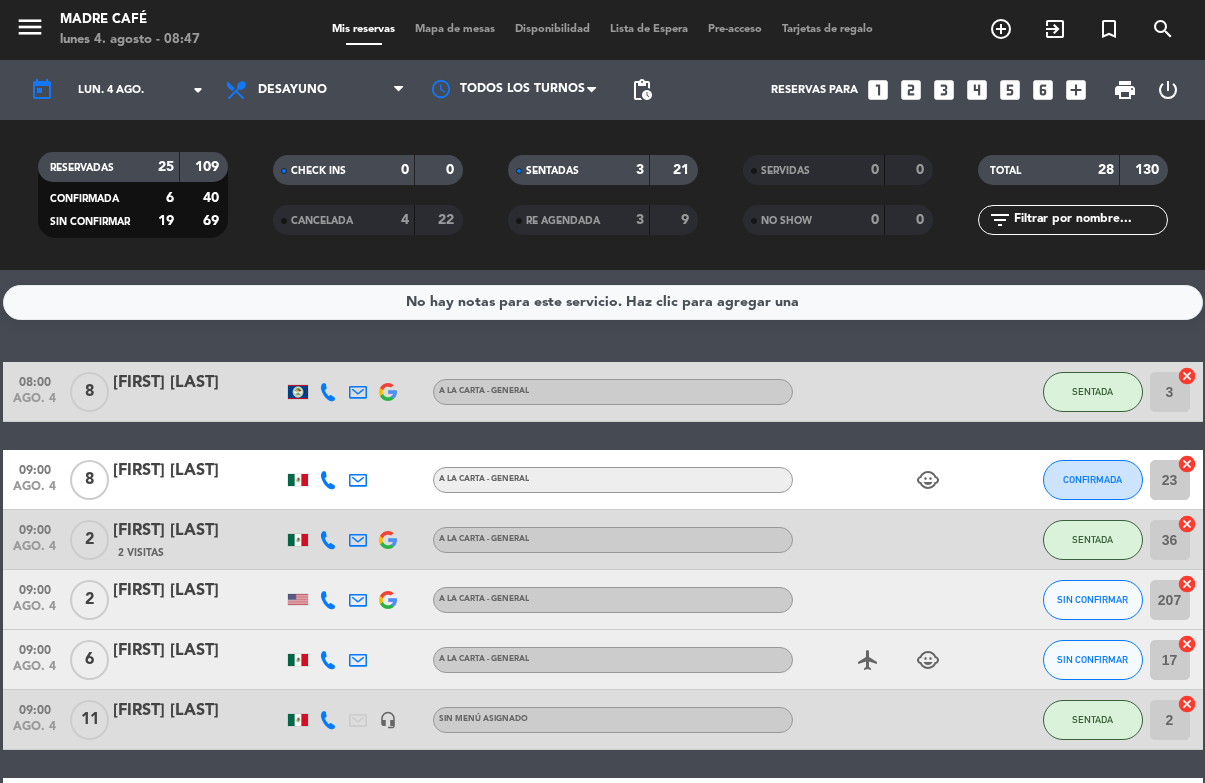 click on "CANCELADA" 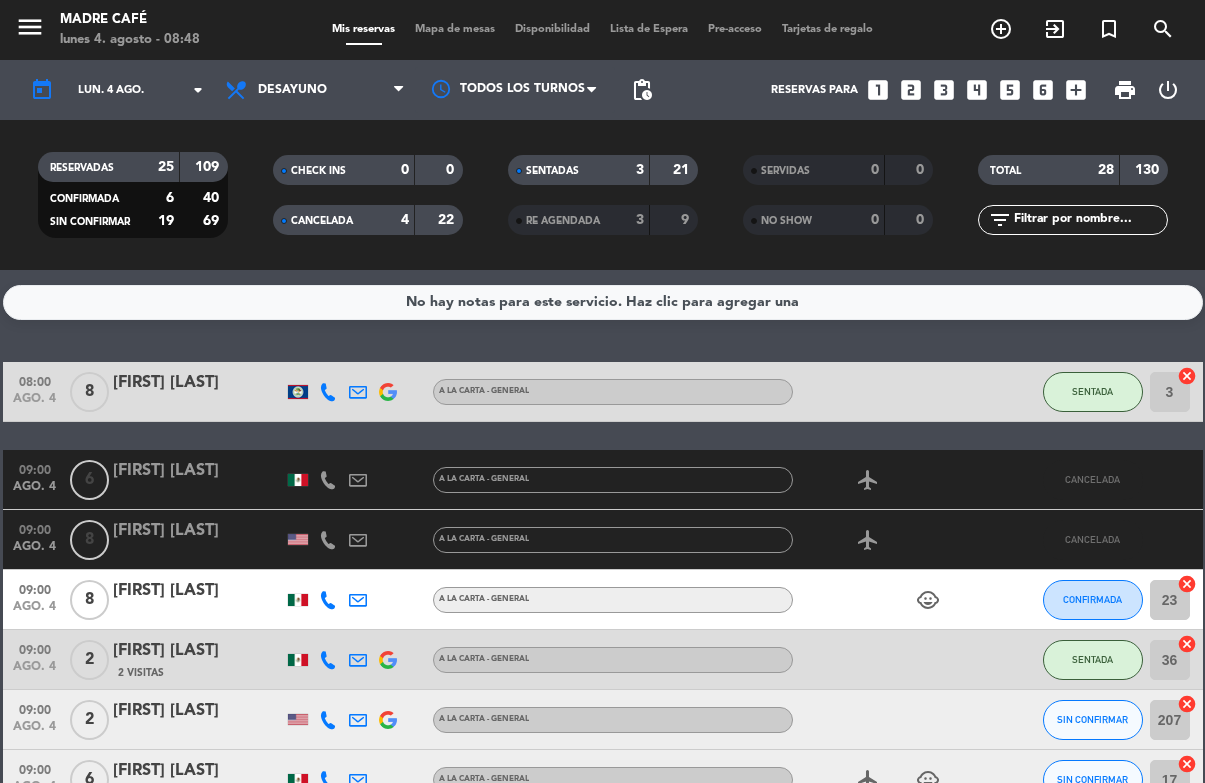 scroll, scrollTop: 0, scrollLeft: 0, axis: both 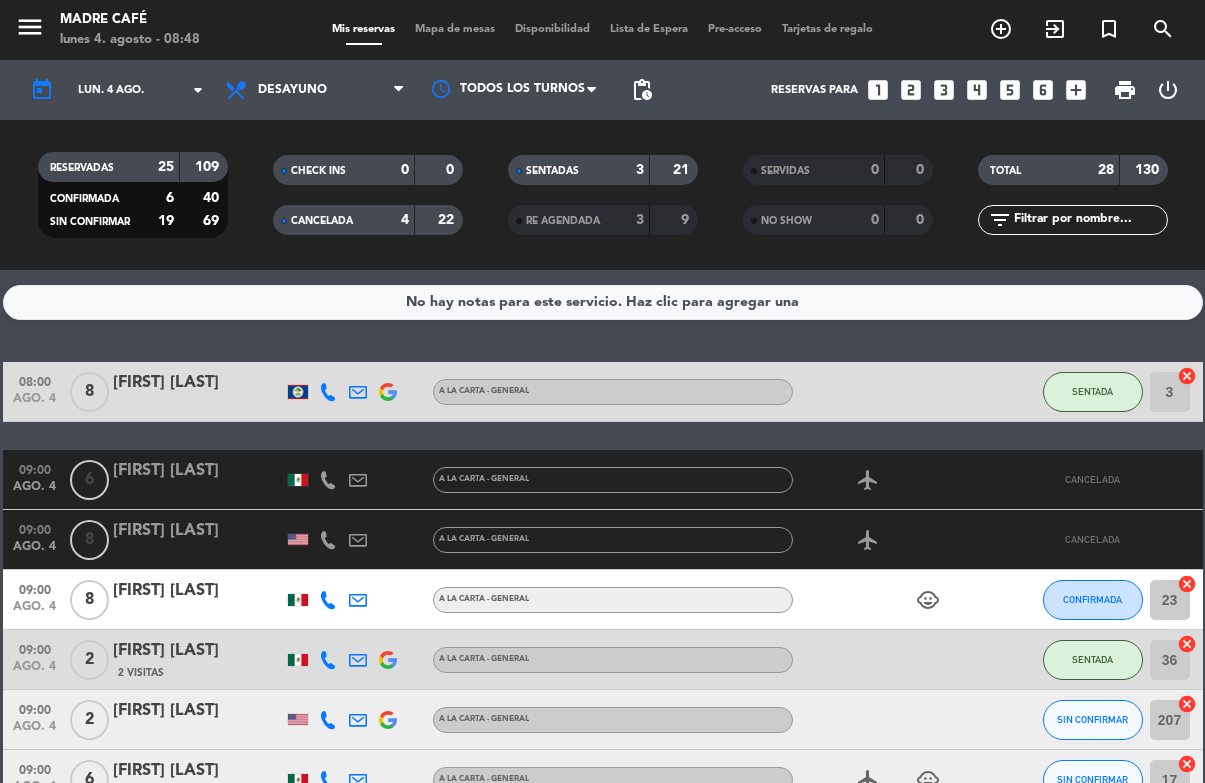 click on "Mapa de mesas" at bounding box center [455, 29] 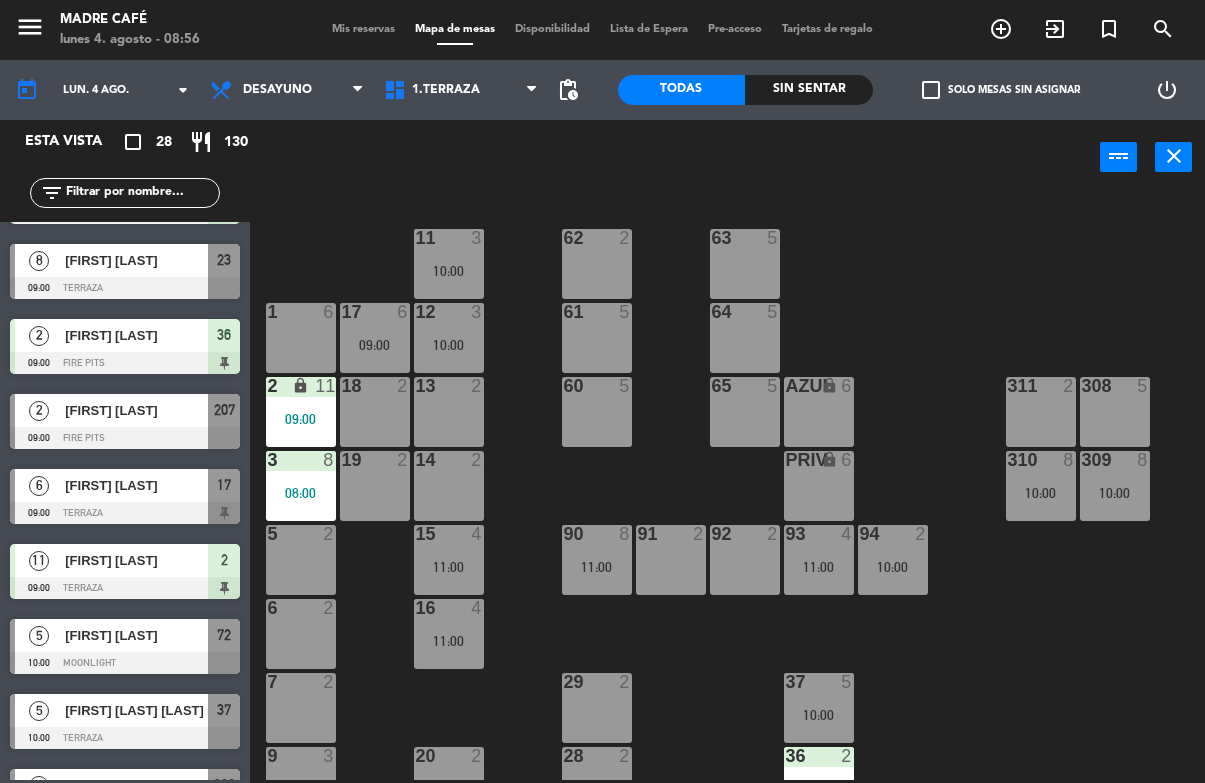 scroll, scrollTop: 64, scrollLeft: 0, axis: vertical 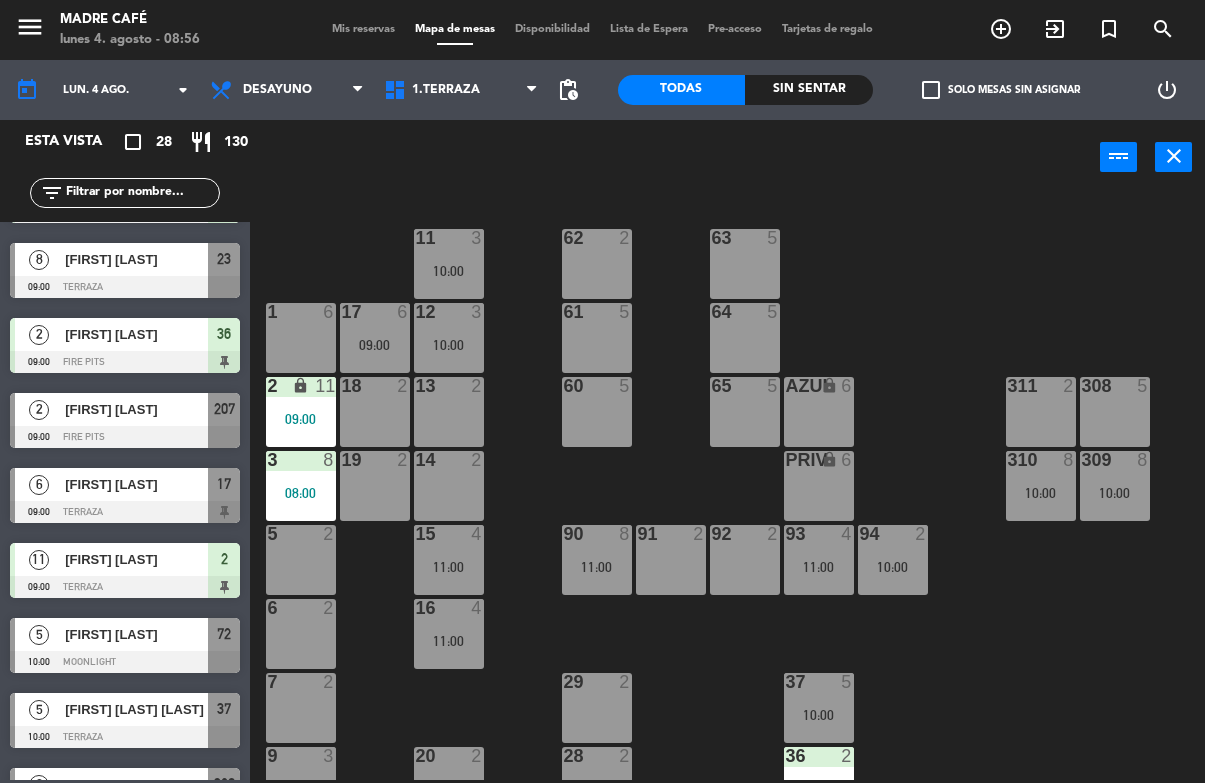 click 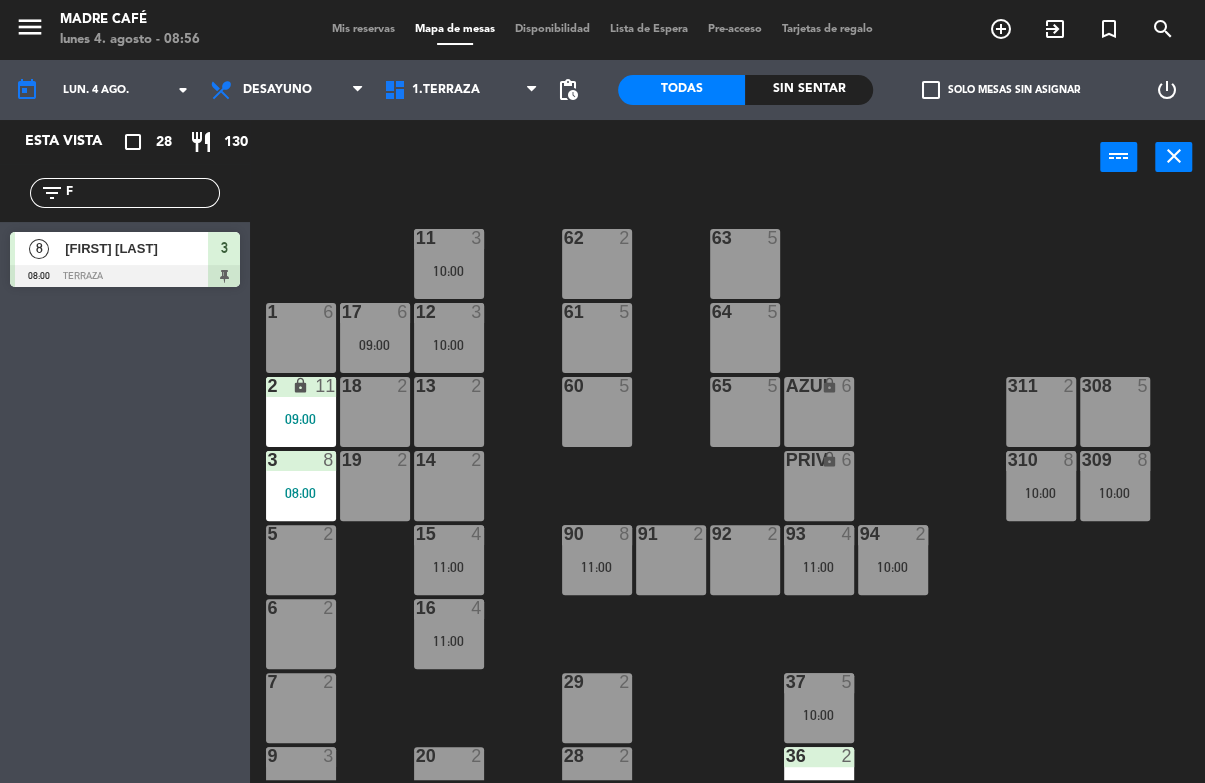 scroll, scrollTop: 0, scrollLeft: 0, axis: both 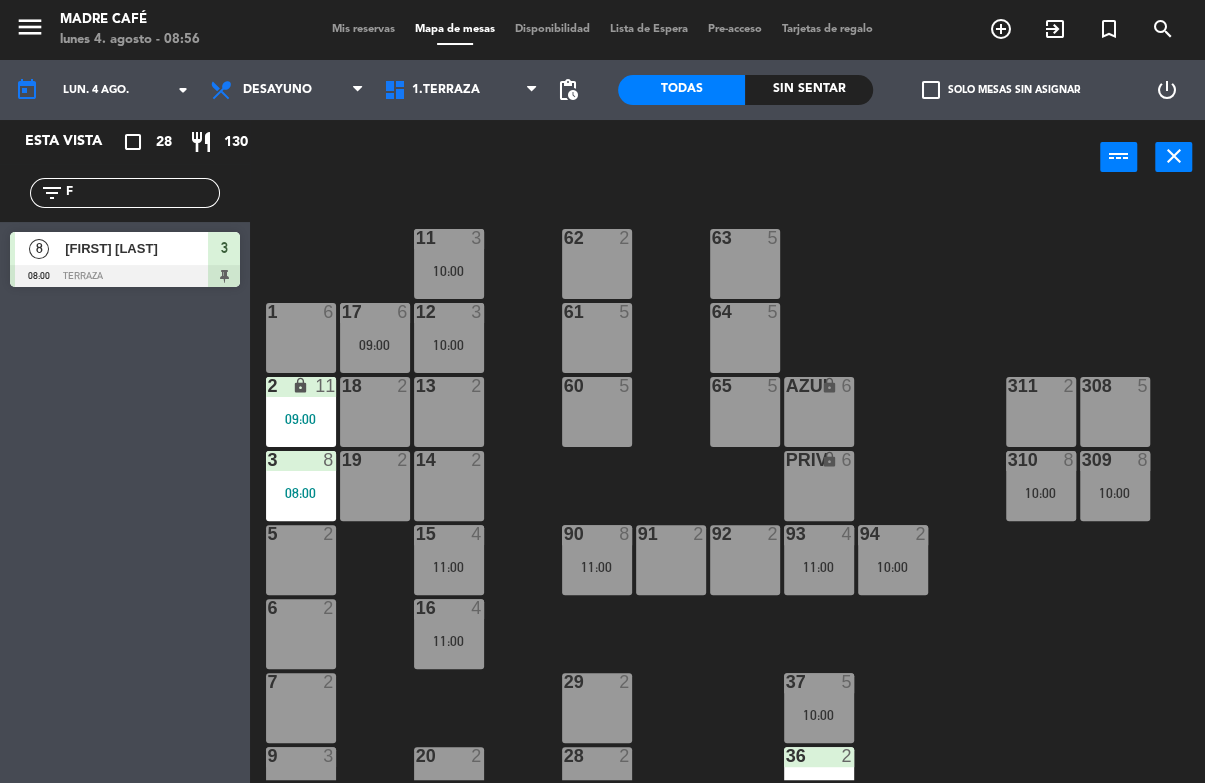 type on "Fe" 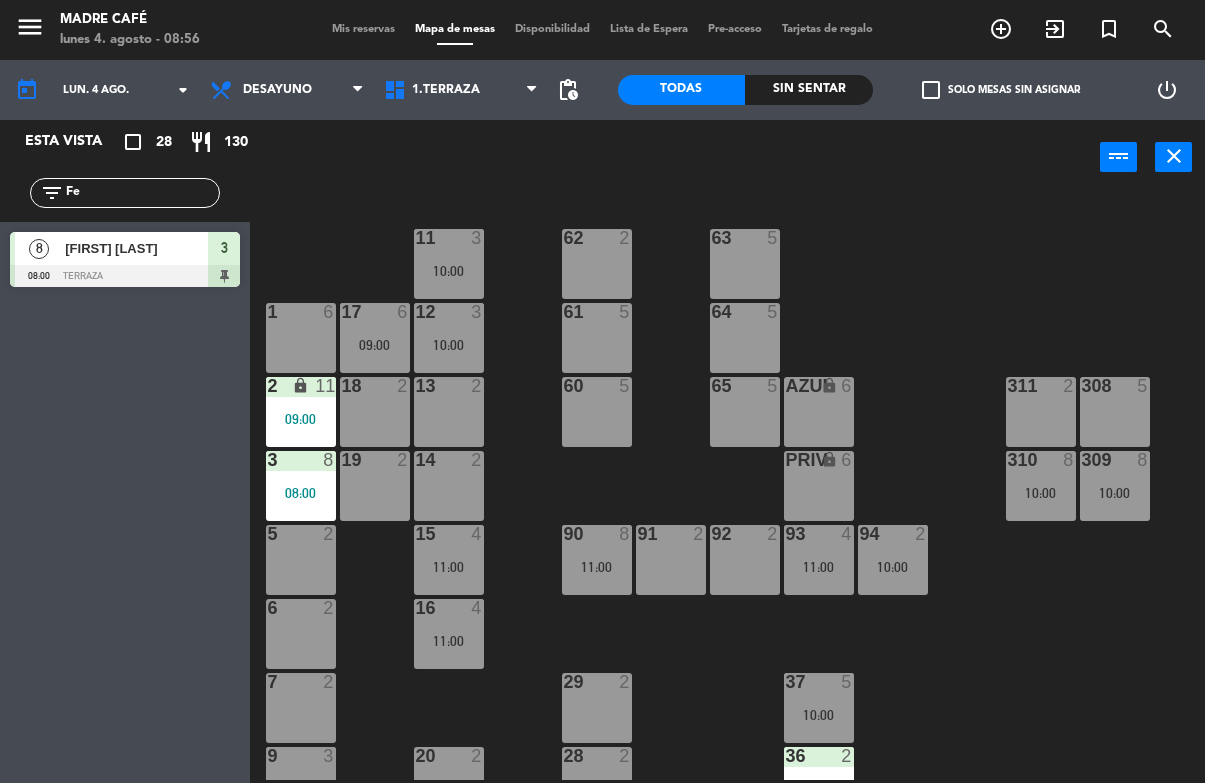 click on "Fe" 